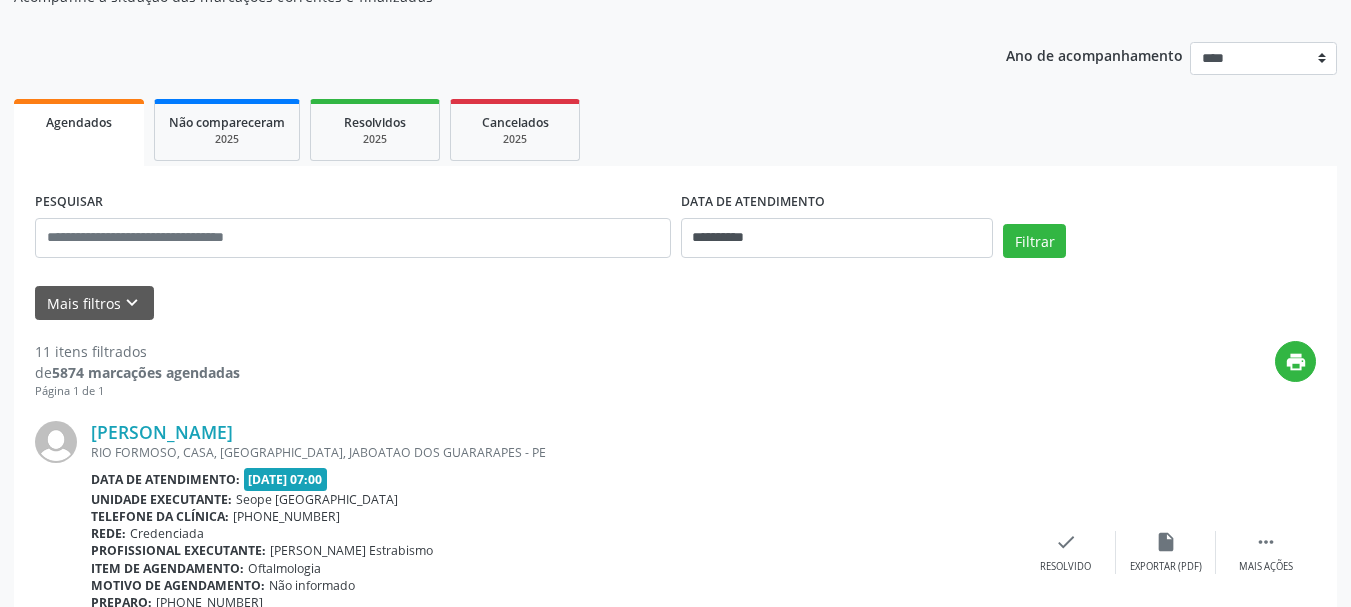 scroll, scrollTop: 300, scrollLeft: 0, axis: vertical 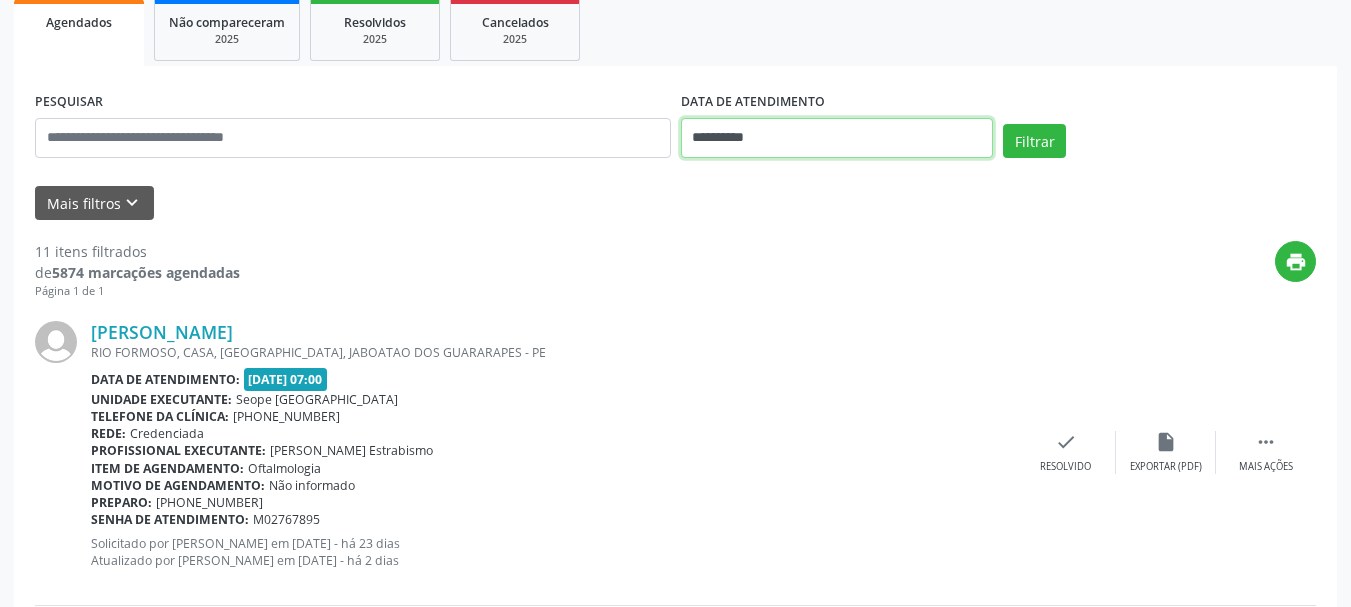 click on "**********" at bounding box center (837, 138) 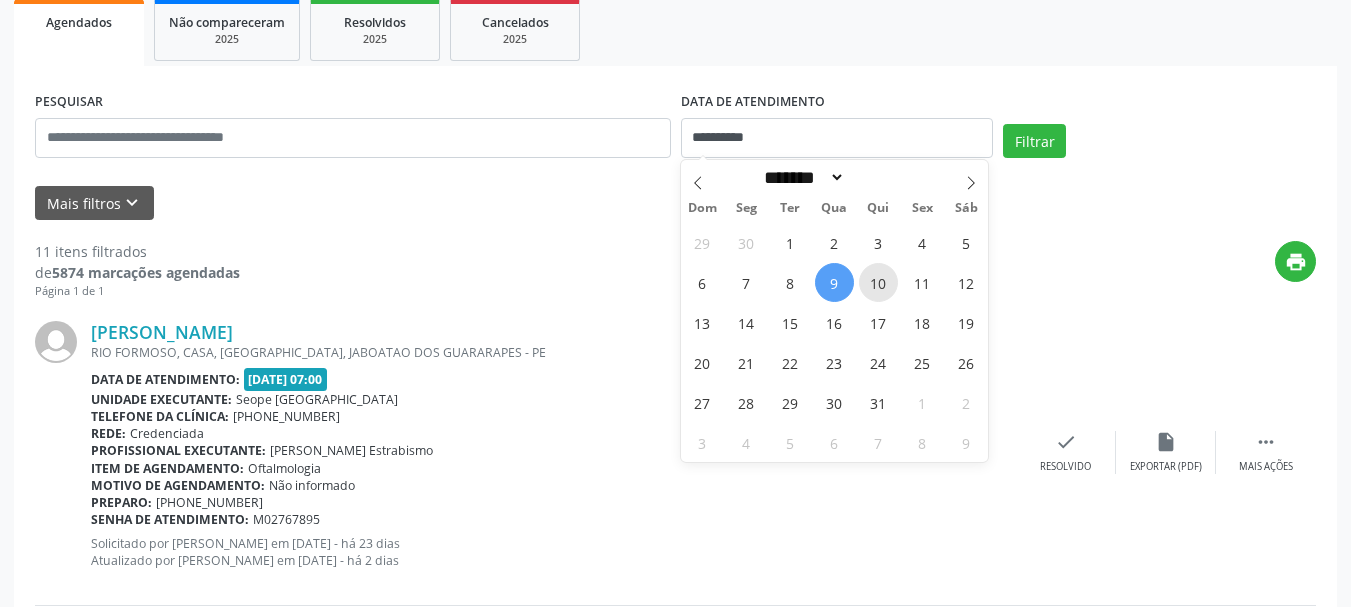 click on "10" at bounding box center [878, 282] 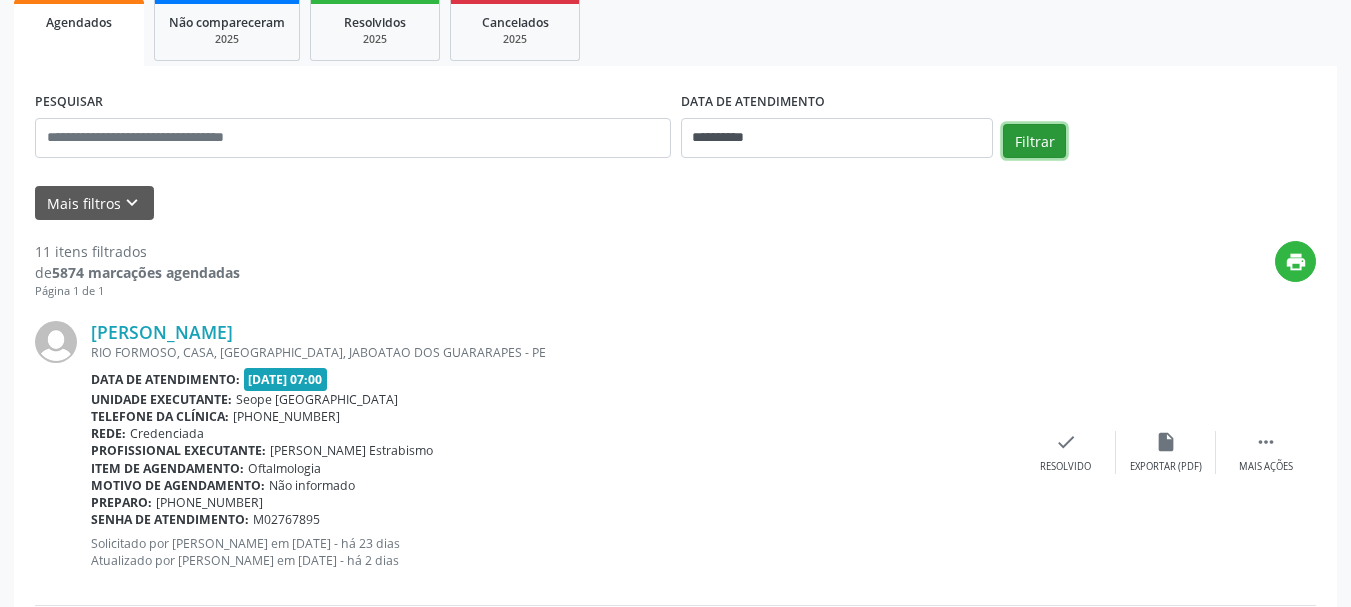 click on "Filtrar" at bounding box center [1034, 141] 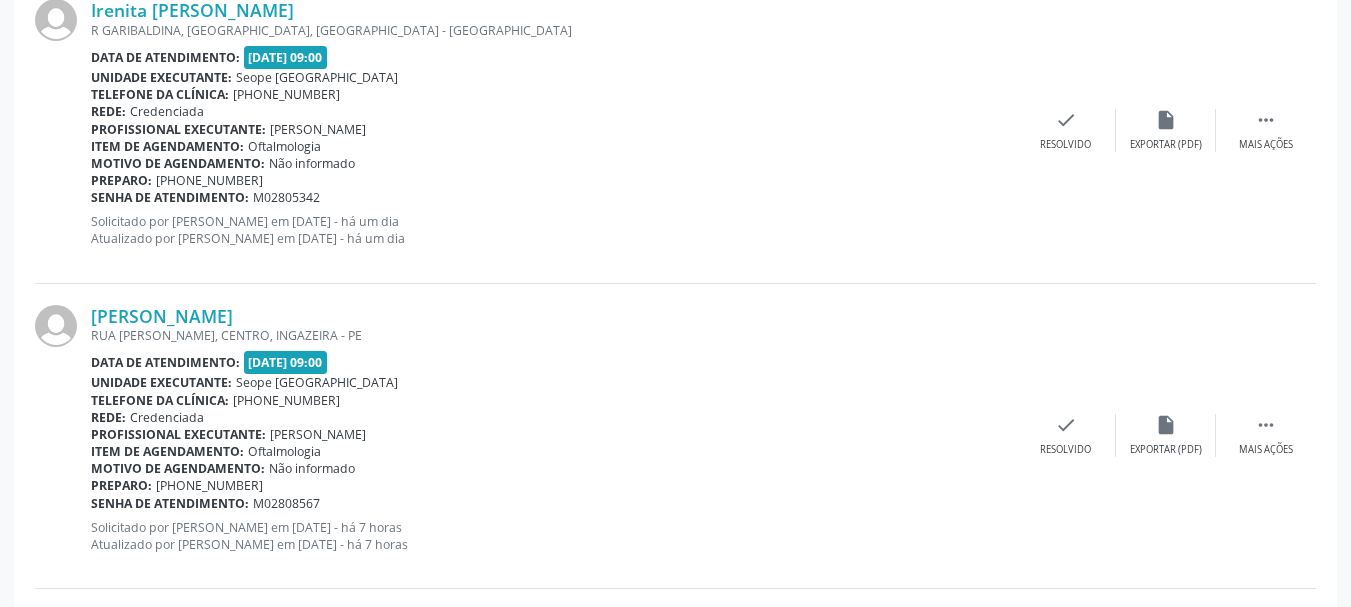 scroll, scrollTop: 2200, scrollLeft: 0, axis: vertical 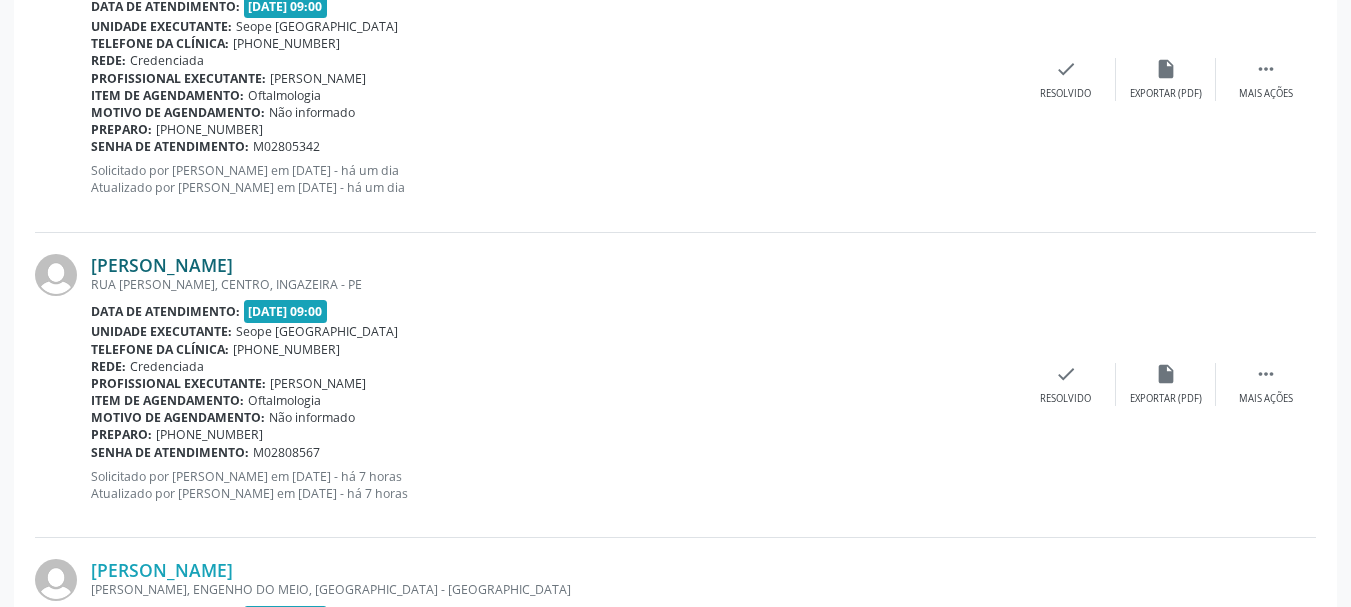 click on "[PERSON_NAME]" at bounding box center [162, 265] 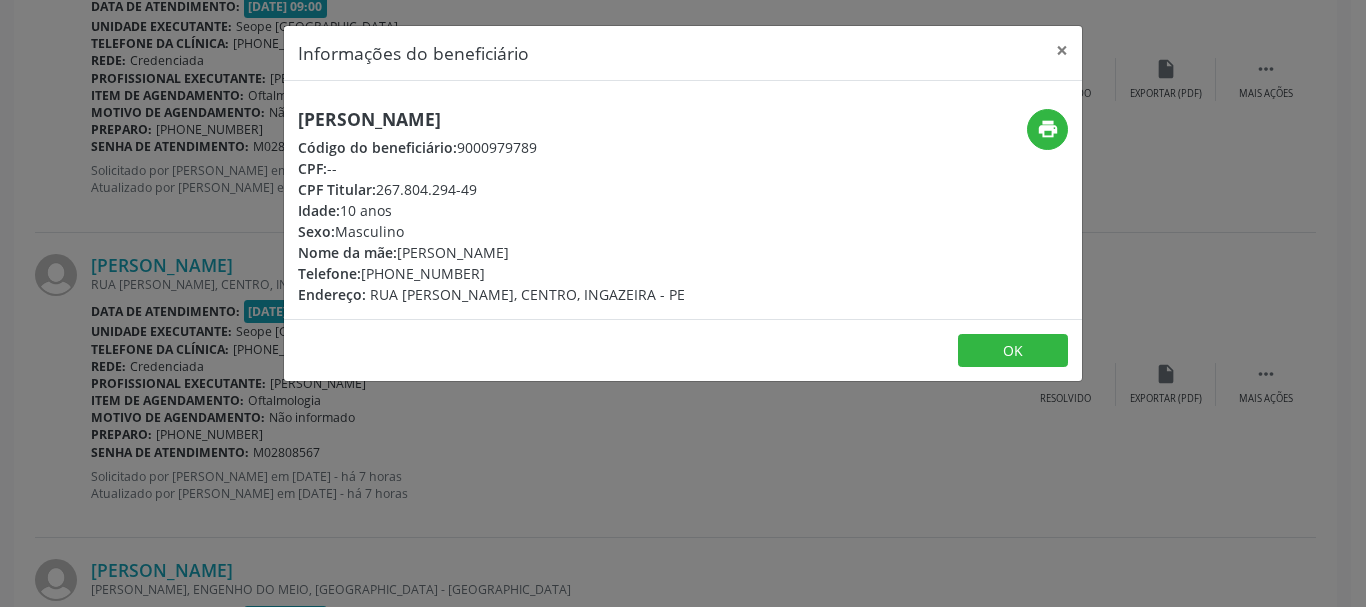 drag, startPoint x: 301, startPoint y: 118, endPoint x: 716, endPoint y: 134, distance: 415.30832 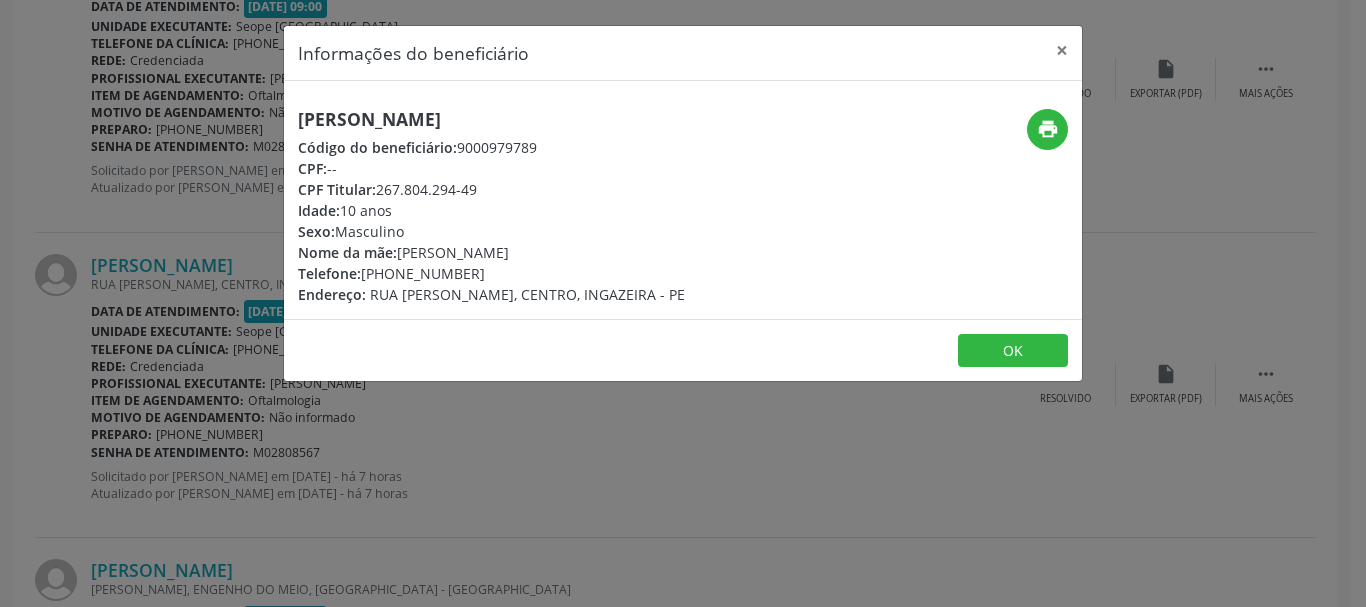 drag, startPoint x: 303, startPoint y: 190, endPoint x: 476, endPoint y: 194, distance: 173.04623 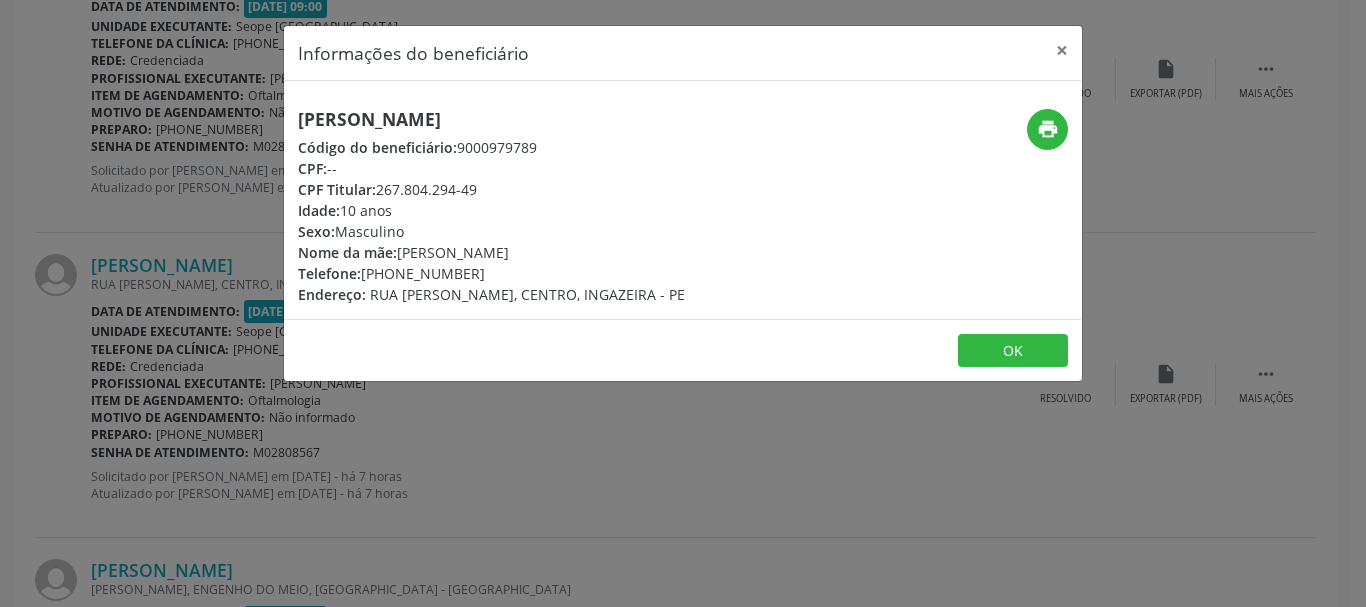 click on "Informações do beneficiário ×
[PERSON_NAME]
Código do beneficiário:
9000979789
CPF:
--
CPF Titular:
267.804.294-49
Idade:
10 anos
Sexo:
Masculino
Nome da mãe:
[PERSON_NAME]
Telefone:
[PHONE_NUMBER]
Endereço:
[GEOGRAPHIC_DATA][PERSON_NAME], CENTRO, INGAZEIRA - PE
print OK" at bounding box center [683, 303] 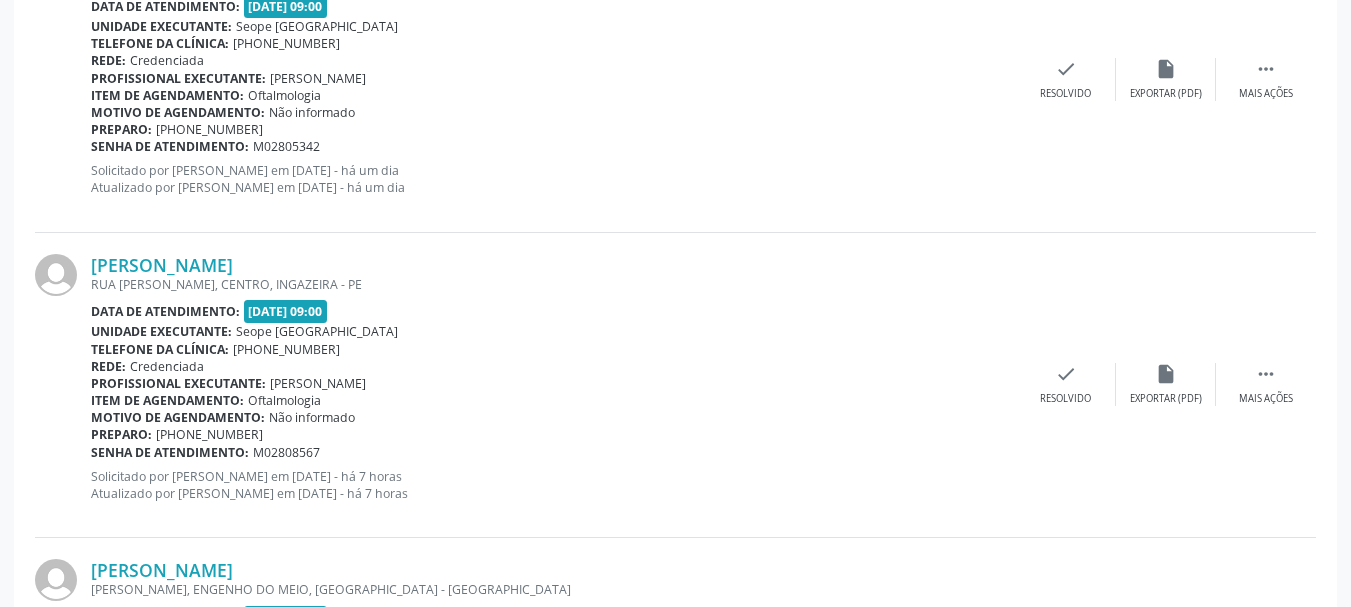 drag, startPoint x: 93, startPoint y: 435, endPoint x: 317, endPoint y: 451, distance: 224.5707 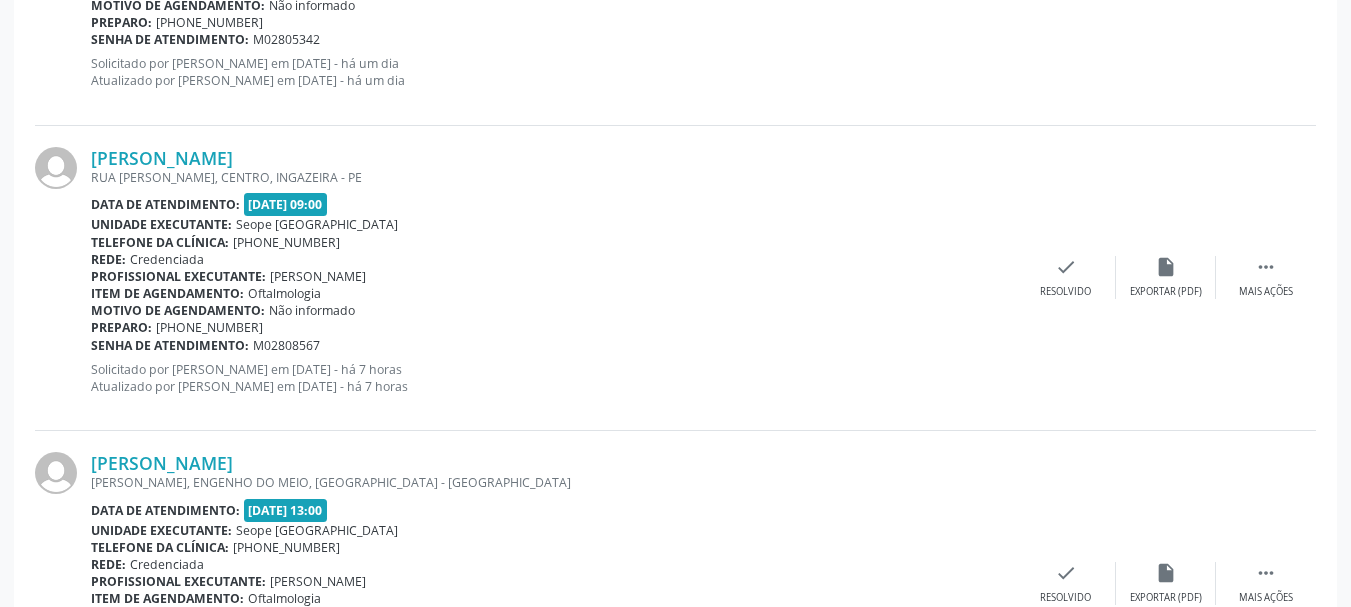 scroll, scrollTop: 2276, scrollLeft: 0, axis: vertical 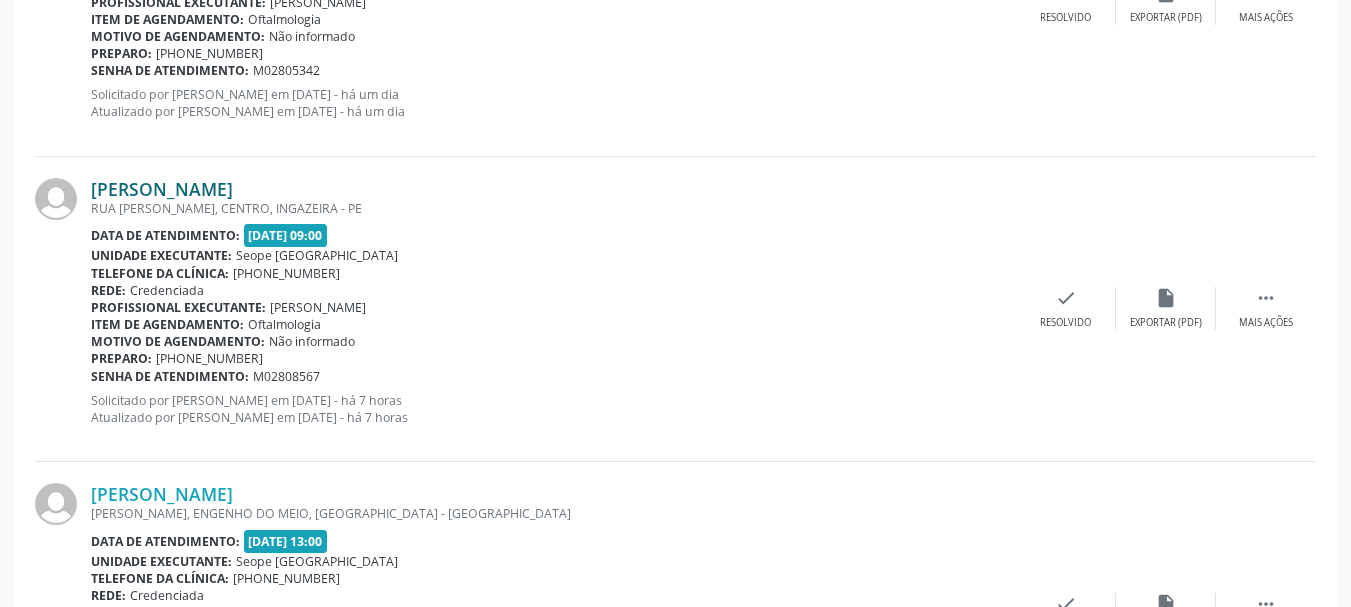 click on "[PERSON_NAME]" at bounding box center (162, 189) 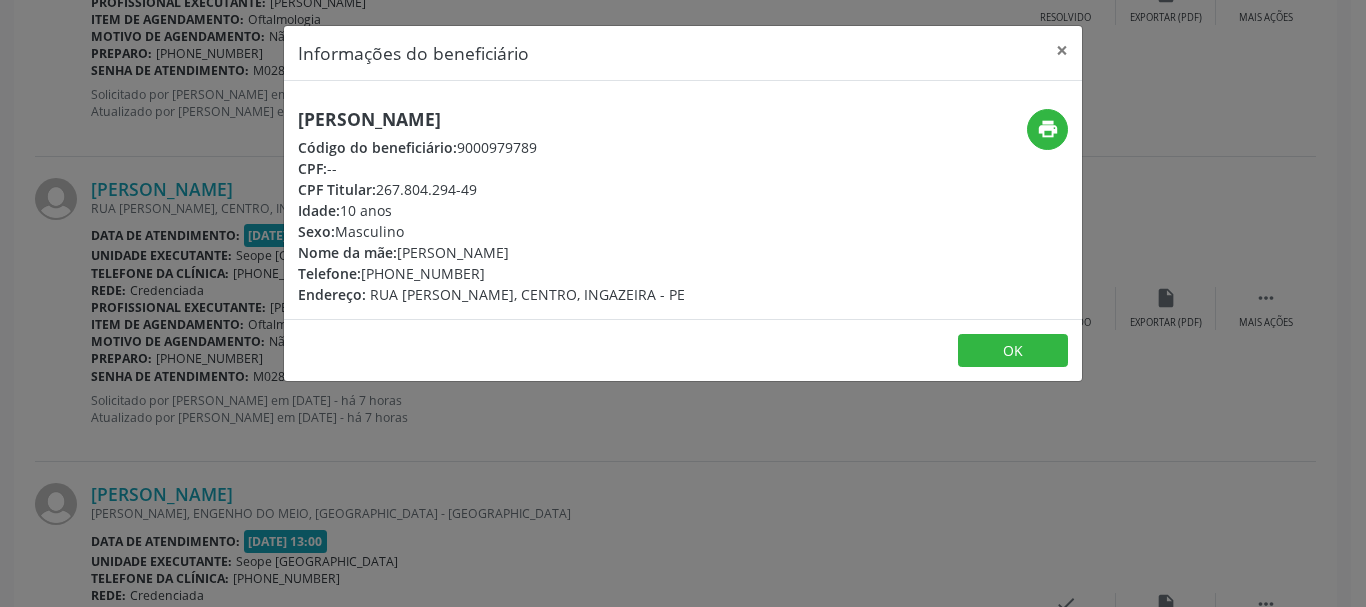 click on "Informações do beneficiário ×
[PERSON_NAME]
Código do beneficiário:
9000979789
CPF:
--
CPF Titular:
267.804.294-49
Idade:
10 anos
Sexo:
Masculino
Nome da mãe:
[PERSON_NAME]
Telefone:
[PHONE_NUMBER]
Endereço:
[GEOGRAPHIC_DATA][PERSON_NAME], CENTRO, INGAZEIRA - PE
print OK" at bounding box center (683, 303) 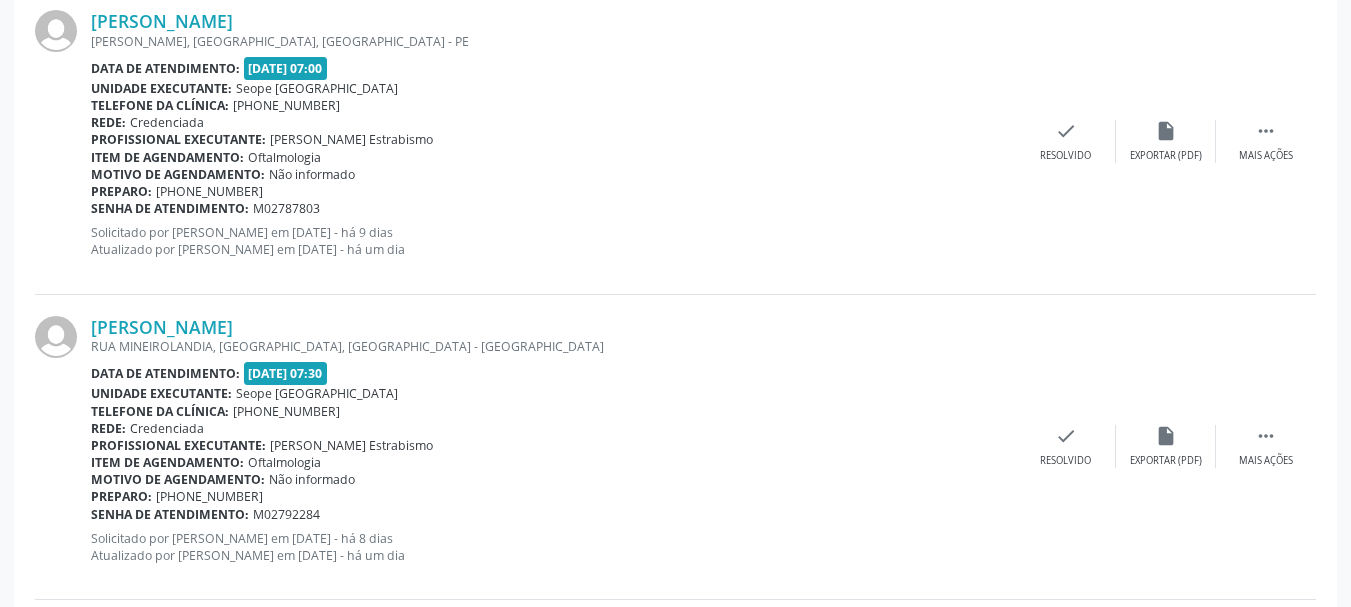 scroll, scrollTop: 476, scrollLeft: 0, axis: vertical 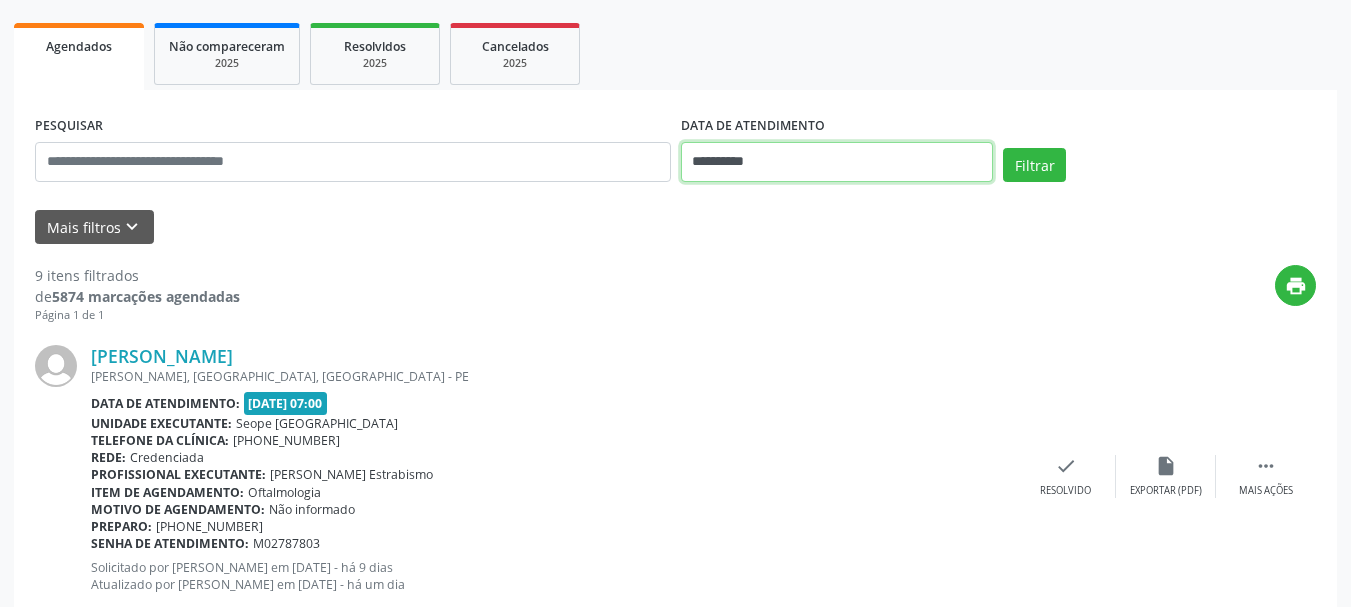 click on "**********" at bounding box center [837, 162] 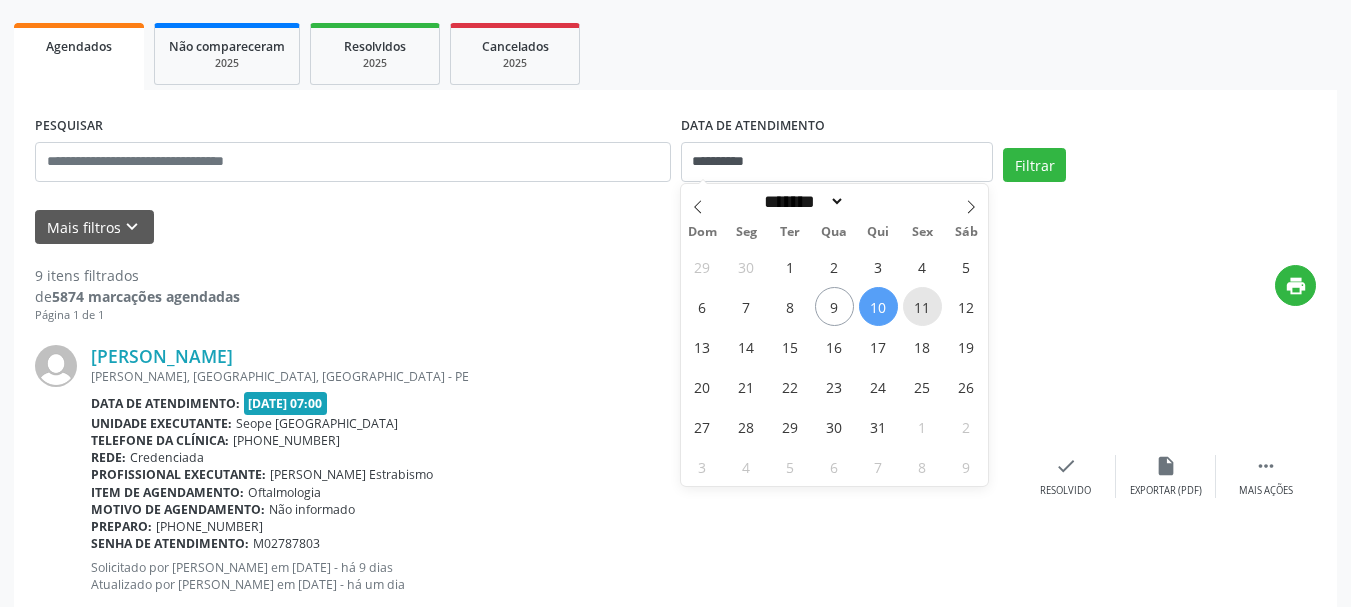 click on "11" at bounding box center [922, 306] 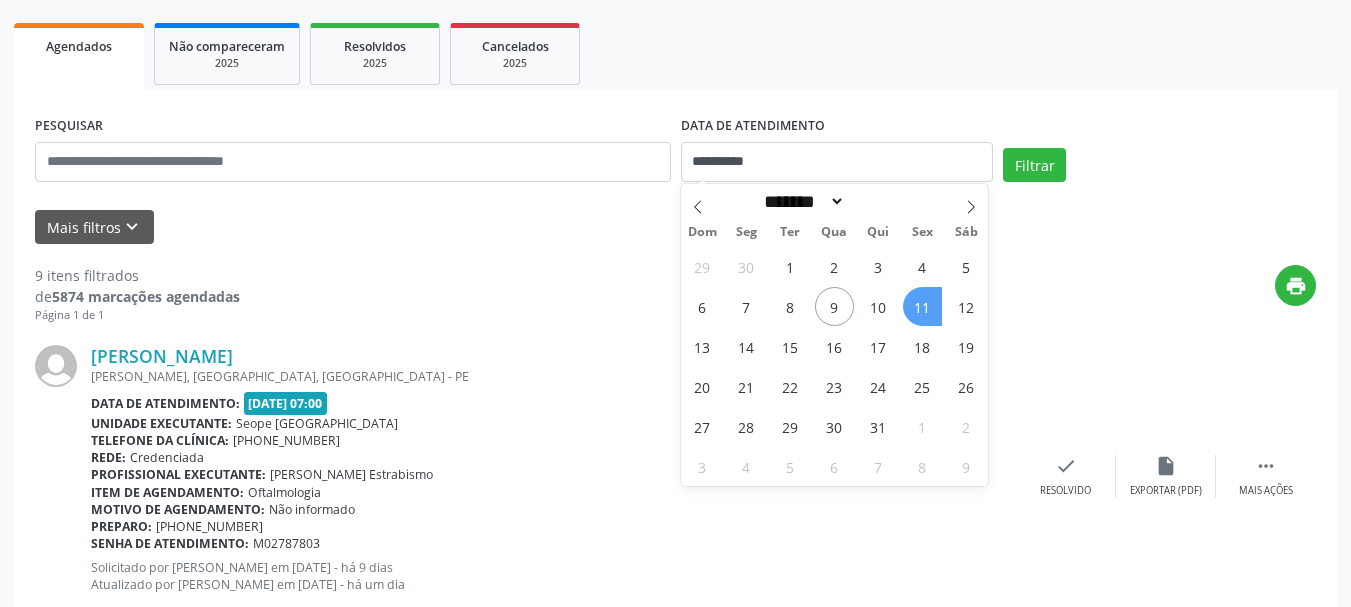 click on "11" at bounding box center [922, 306] 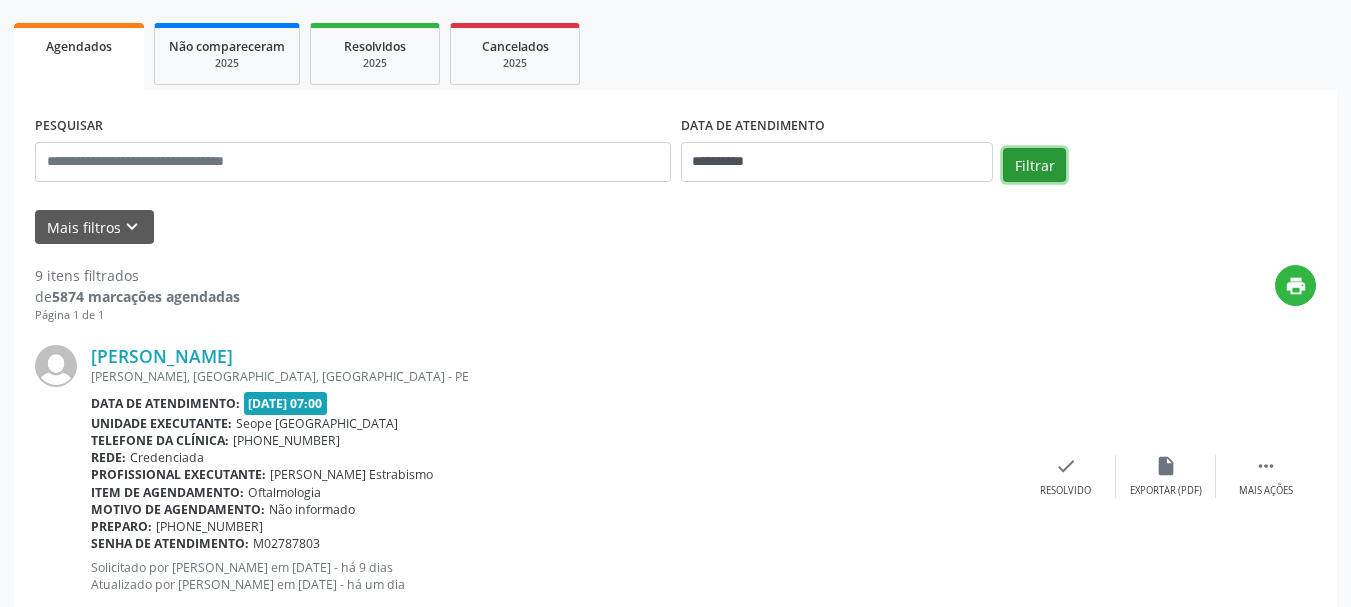click on "Filtrar" at bounding box center [1034, 165] 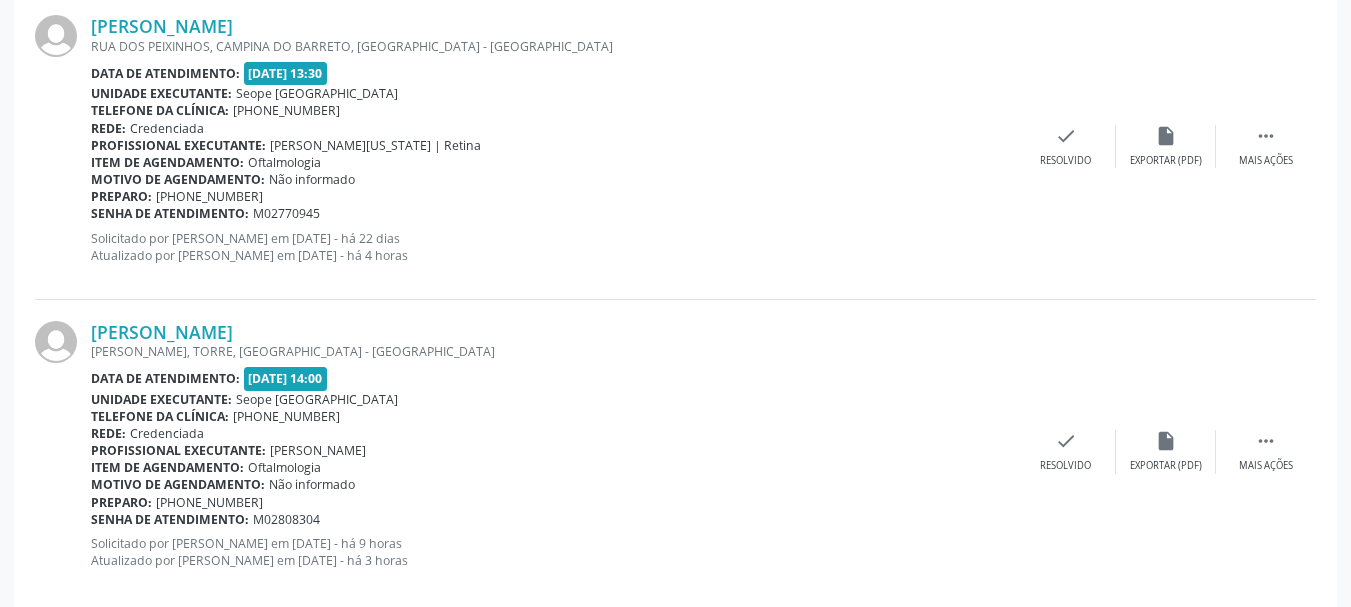 scroll, scrollTop: 3081, scrollLeft: 0, axis: vertical 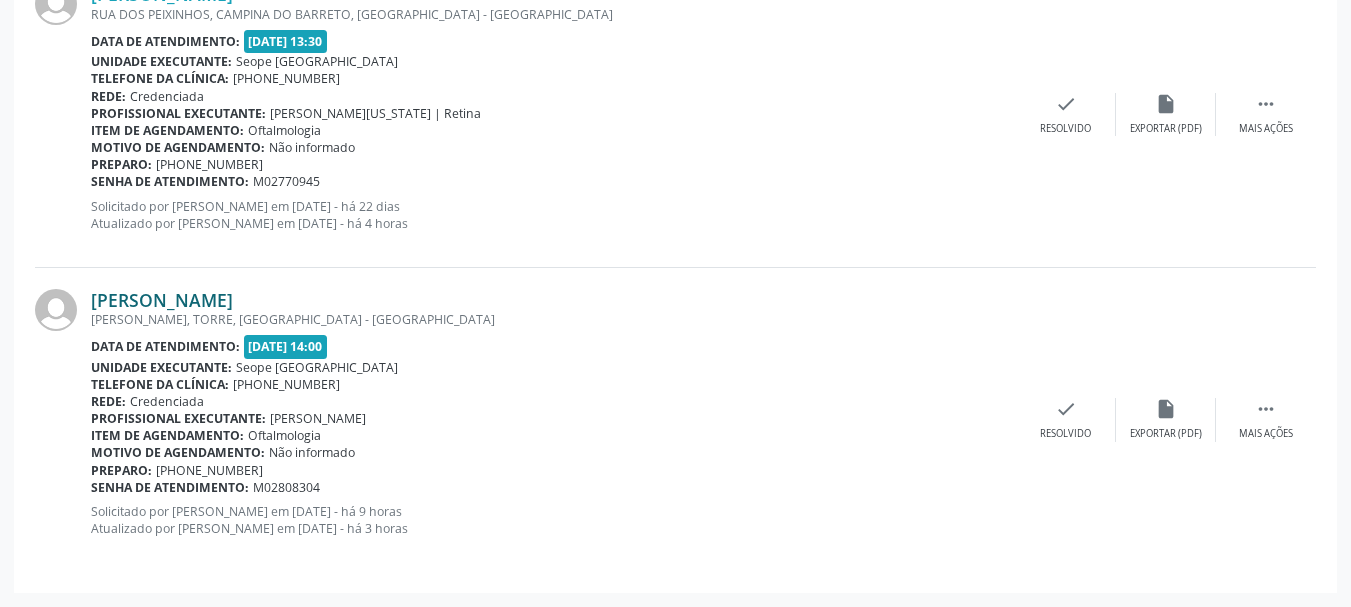 click on "[PERSON_NAME]" at bounding box center (162, 300) 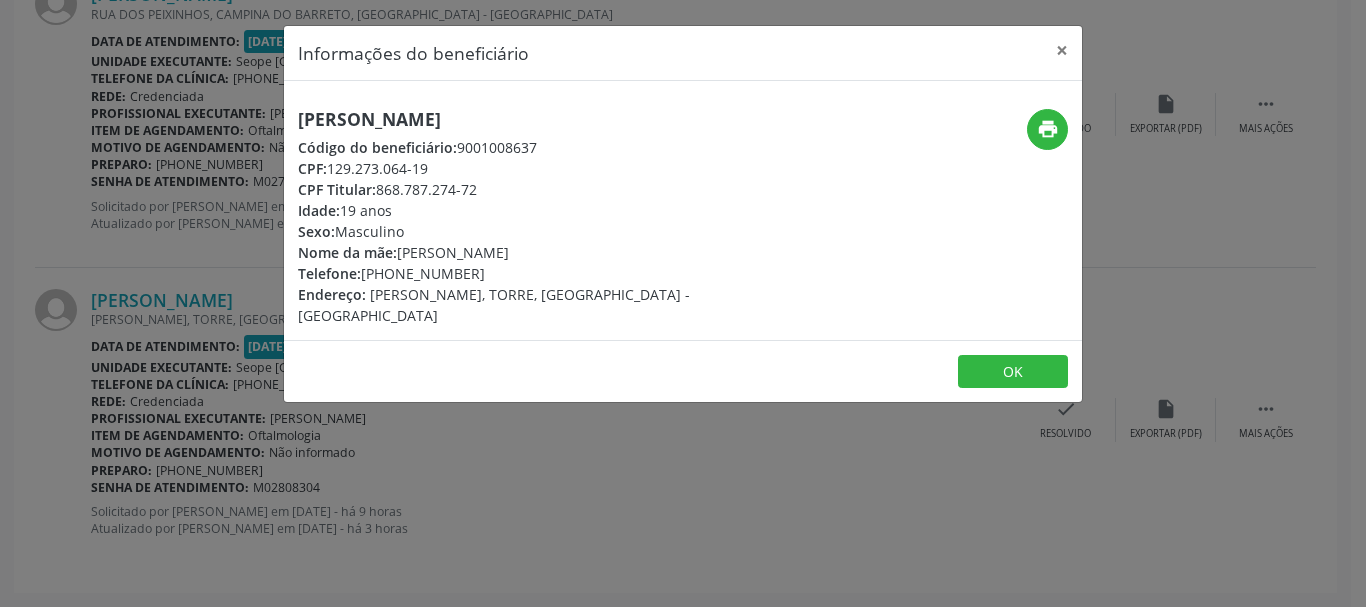 click on "Informações do beneficiário ×
[PERSON_NAME]
Código do beneficiário:
9001008637
CPF:
129.273.064-19
CPF Titular:
868.787.274-72
Idade:
19 anos
Sexo:
Masculino
Nome da mãe:
[PERSON_NAME]
Telefone:
[PHONE_NUMBER]
Endereço:
[GEOGRAPHIC_DATA], [GEOGRAPHIC_DATA], [GEOGRAPHIC_DATA] - PE
print OK" at bounding box center [683, 303] 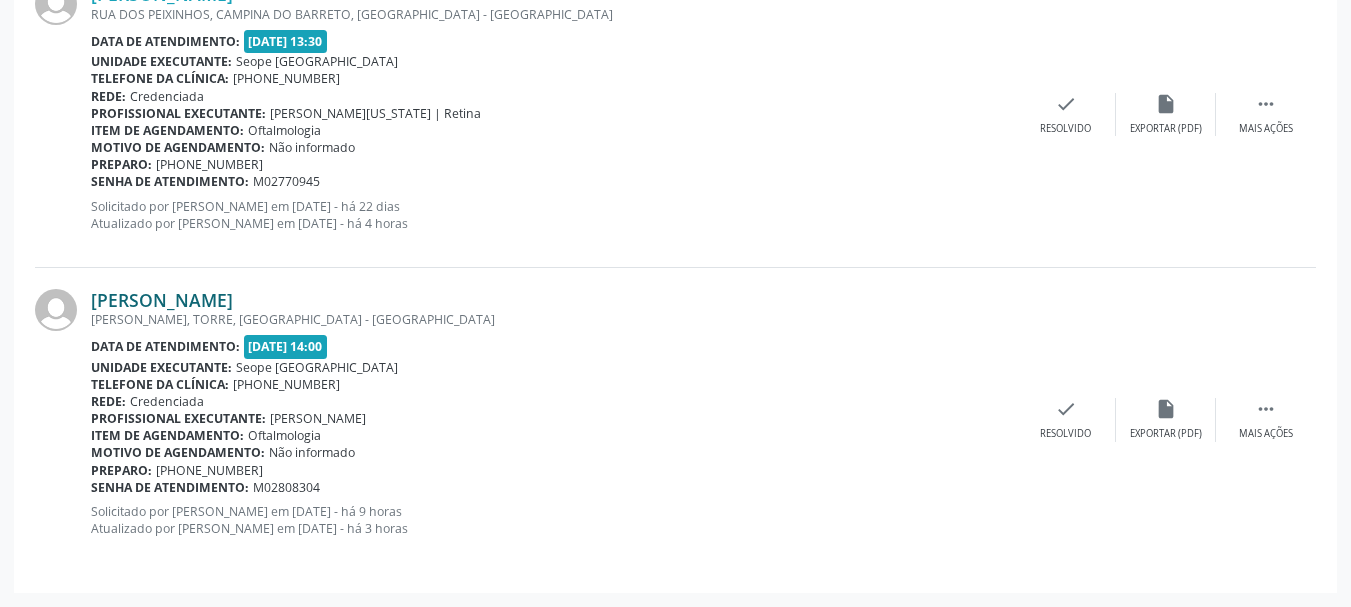 click on "[PERSON_NAME]" at bounding box center [162, 300] 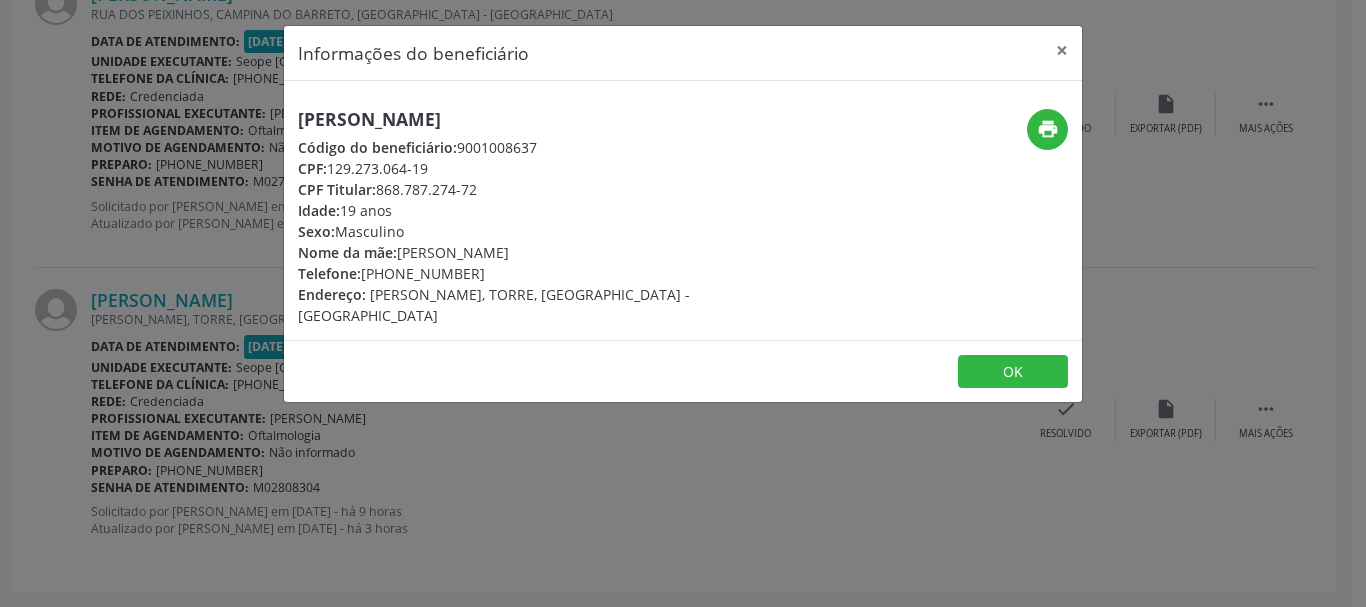 drag, startPoint x: 297, startPoint y: 120, endPoint x: 538, endPoint y: 108, distance: 241.29857 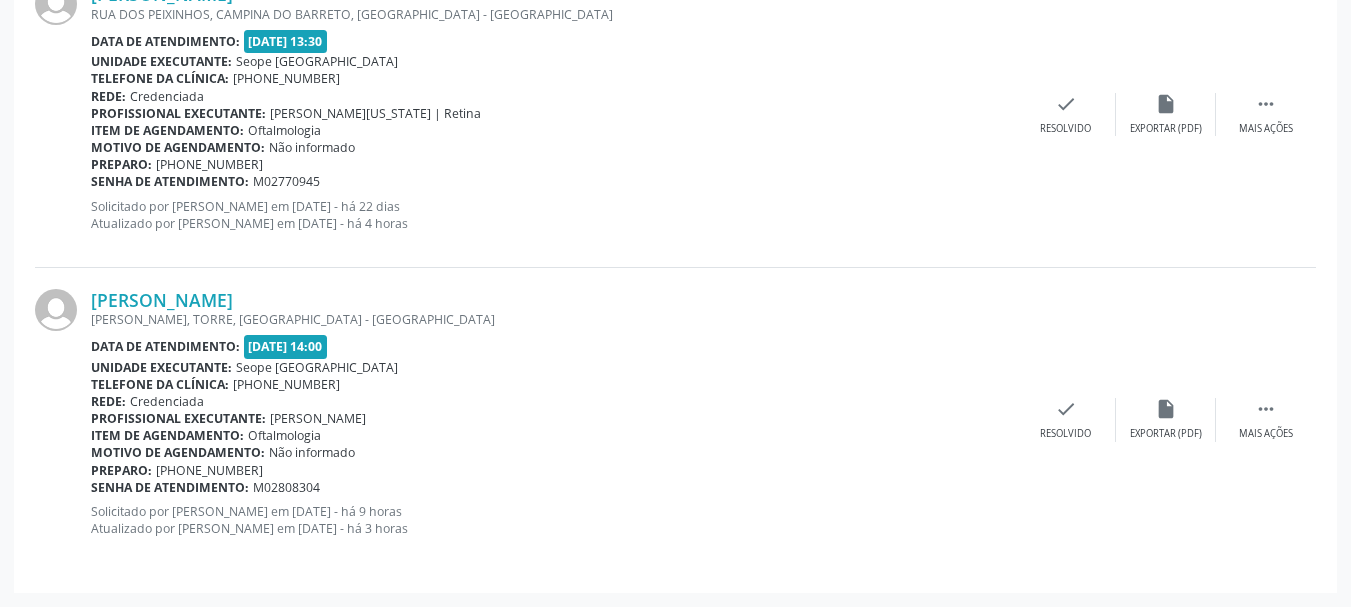 drag, startPoint x: 92, startPoint y: 474, endPoint x: 297, endPoint y: 491, distance: 205.70367 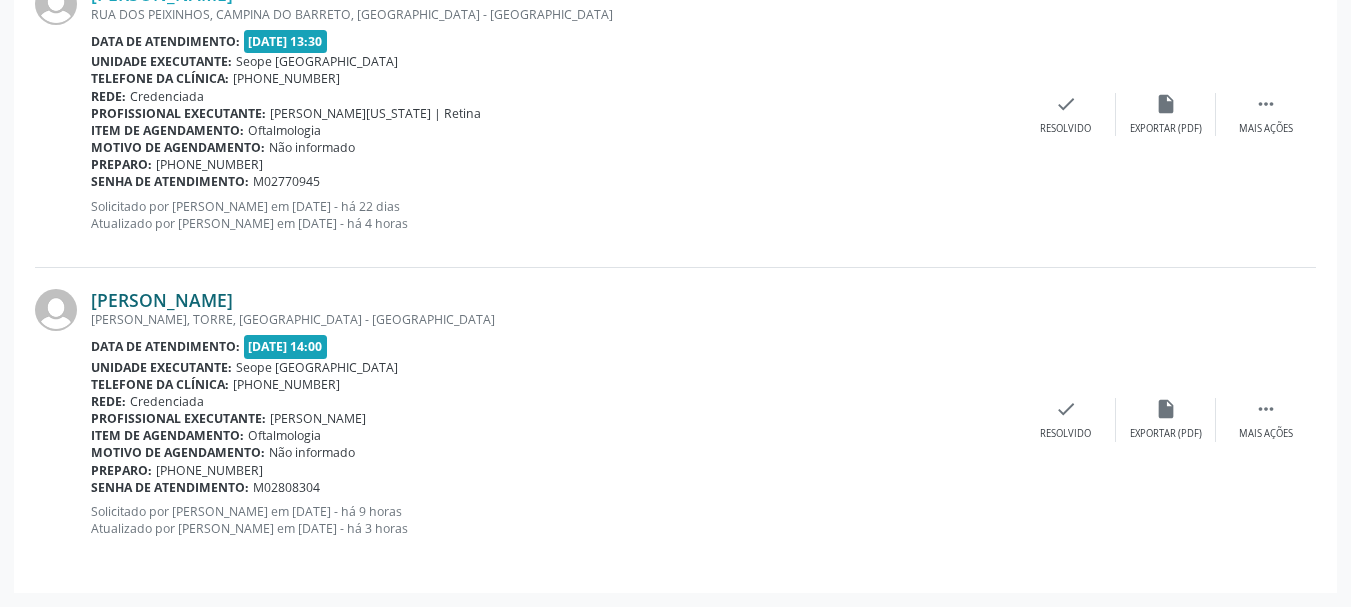 click on "[PERSON_NAME]" at bounding box center [162, 300] 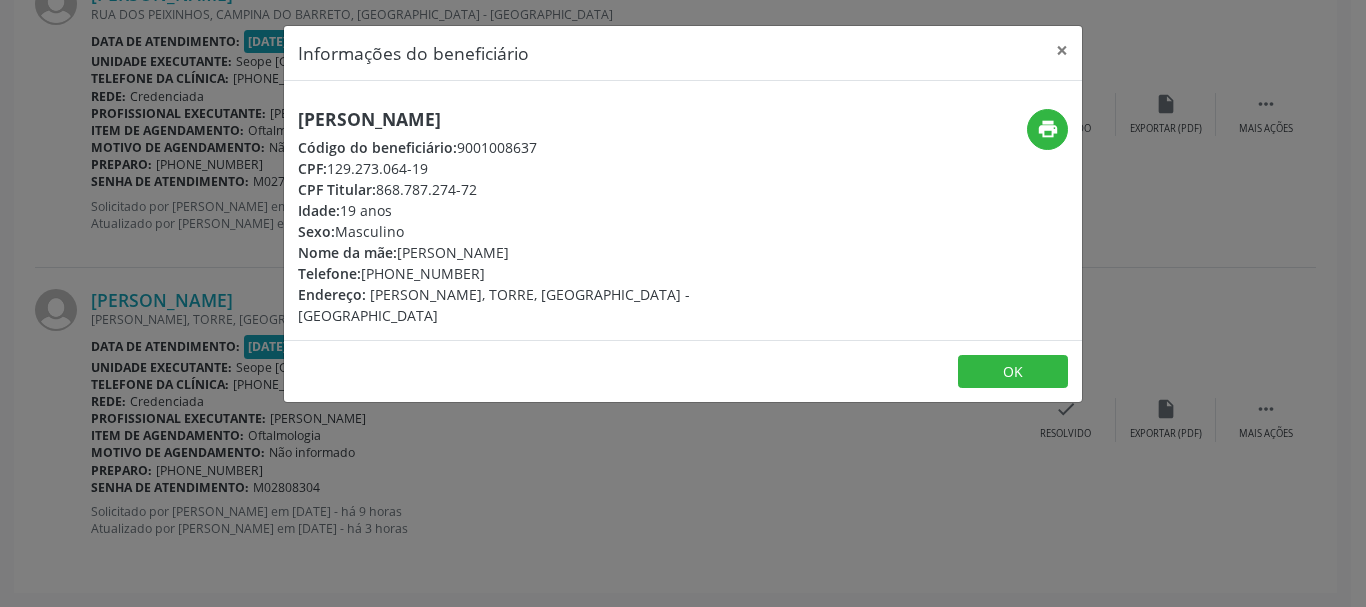 drag, startPoint x: 296, startPoint y: 168, endPoint x: 509, endPoint y: 196, distance: 214.83249 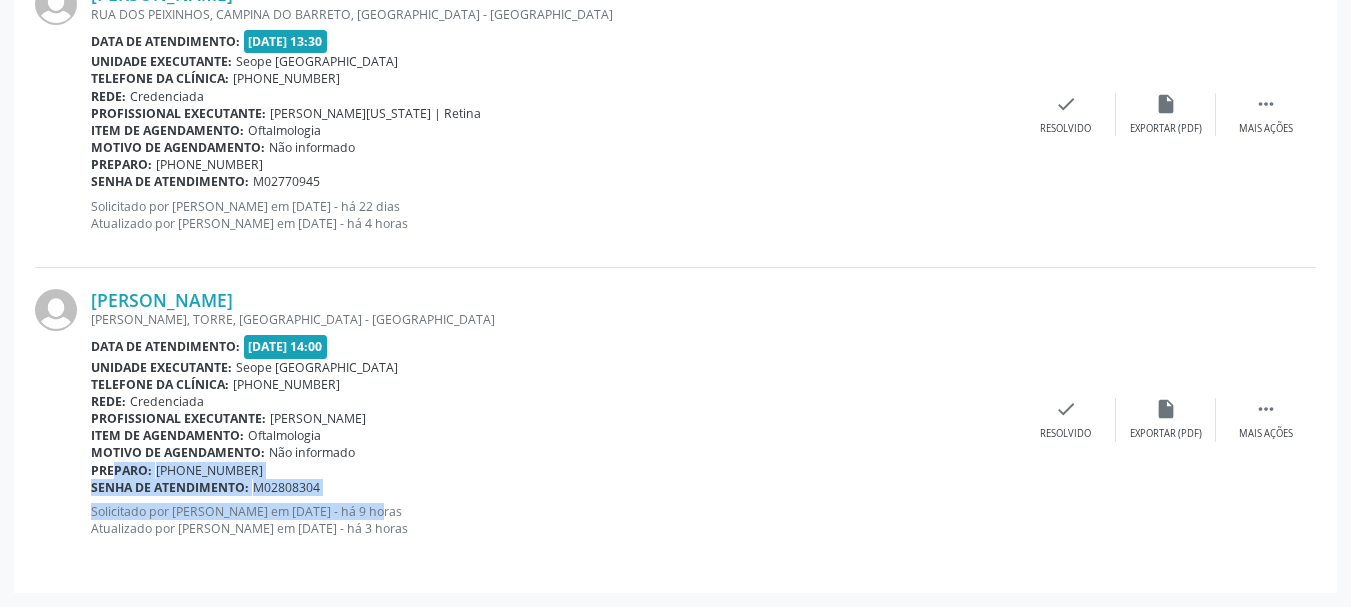 drag, startPoint x: 91, startPoint y: 467, endPoint x: 353, endPoint y: 496, distance: 263.60007 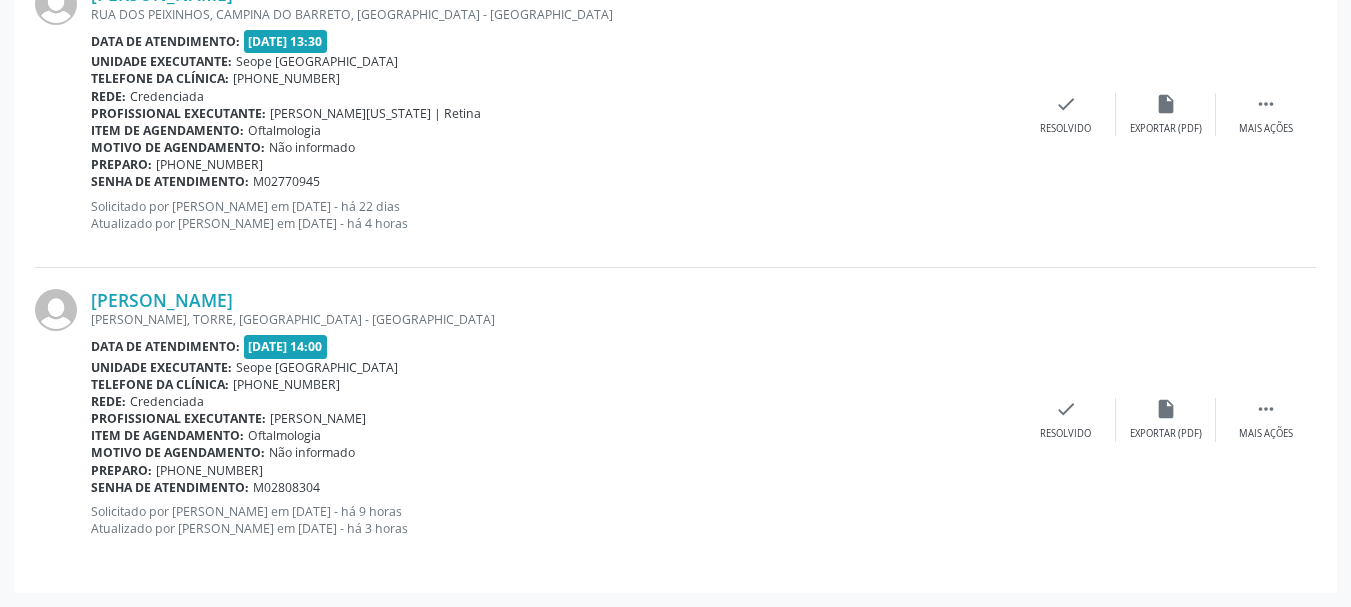 drag, startPoint x: 554, startPoint y: 400, endPoint x: 359, endPoint y: 413, distance: 195.43285 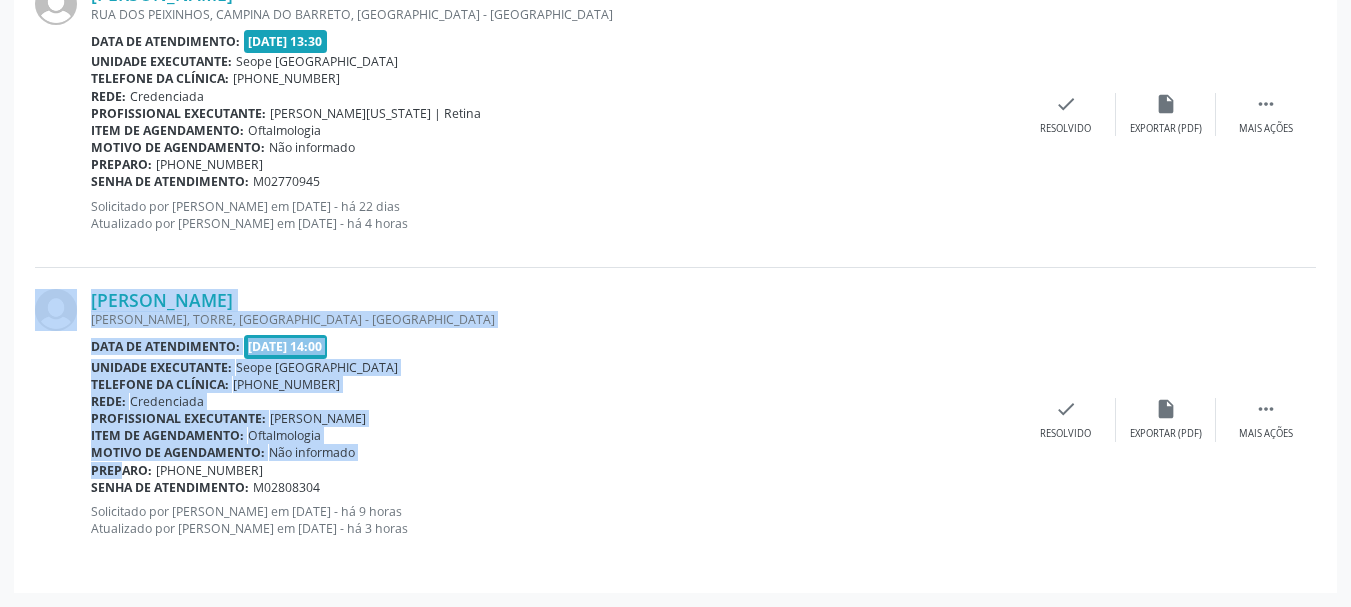 drag, startPoint x: 88, startPoint y: 474, endPoint x: 99, endPoint y: 471, distance: 11.401754 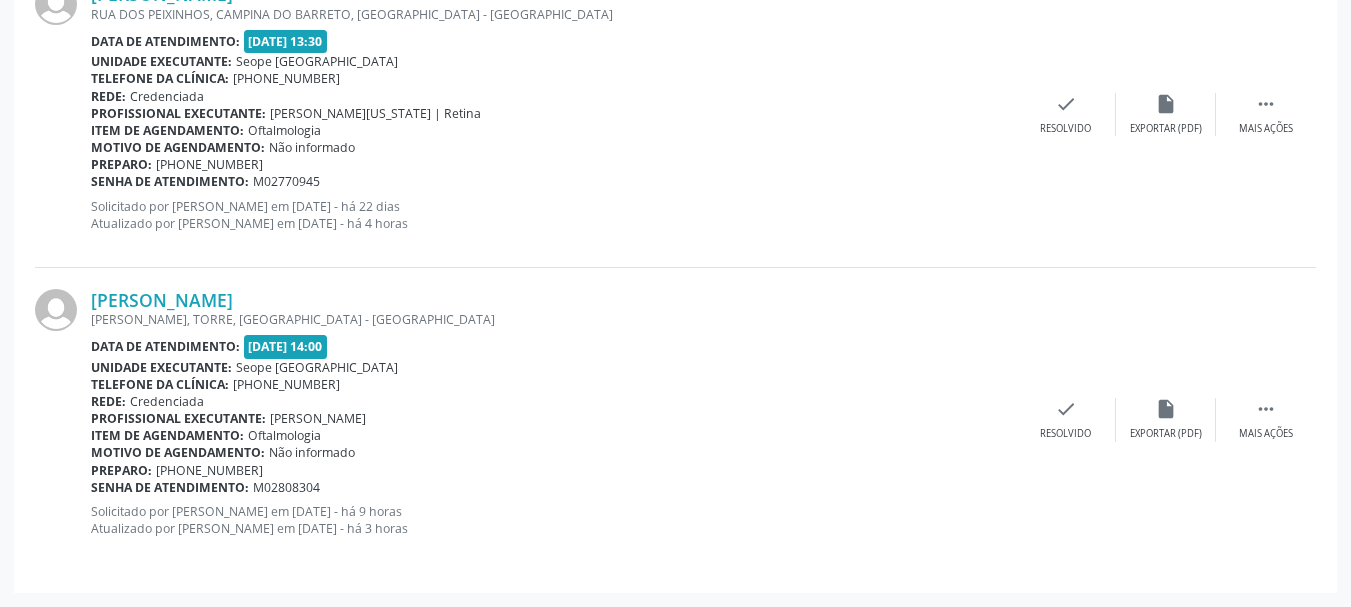 click on "[PERSON_NAME]
[GEOGRAPHIC_DATA], [GEOGRAPHIC_DATA], [GEOGRAPHIC_DATA]
Data de atendimento:
[DATE] 14:00
Unidade executante:
Seope [GEOGRAPHIC_DATA]
Telefone da clínica:
[PHONE_NUMBER]
Rede:
Credenciada
Profissional executante:
[PERSON_NAME]
Item de agendamento:
Oftalmologia
Motivo de agendamento:
Não informado
Preparo:
[PHONE_NUMBER]
Senha de atendimento:
M02808304
Solicitado por [PERSON_NAME] em [DATE] - há 9 horas
Atualizado por [PERSON_NAME] em [DATE] - há 3 horas" at bounding box center (553, 420) 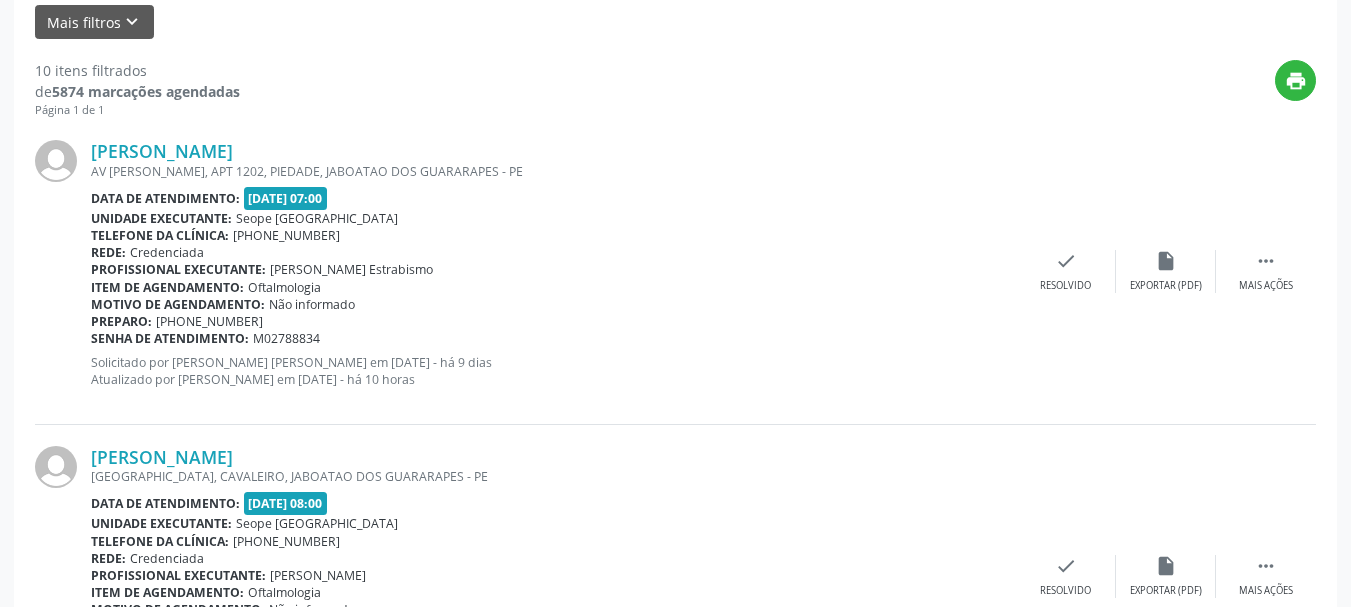 scroll, scrollTop: 381, scrollLeft: 0, axis: vertical 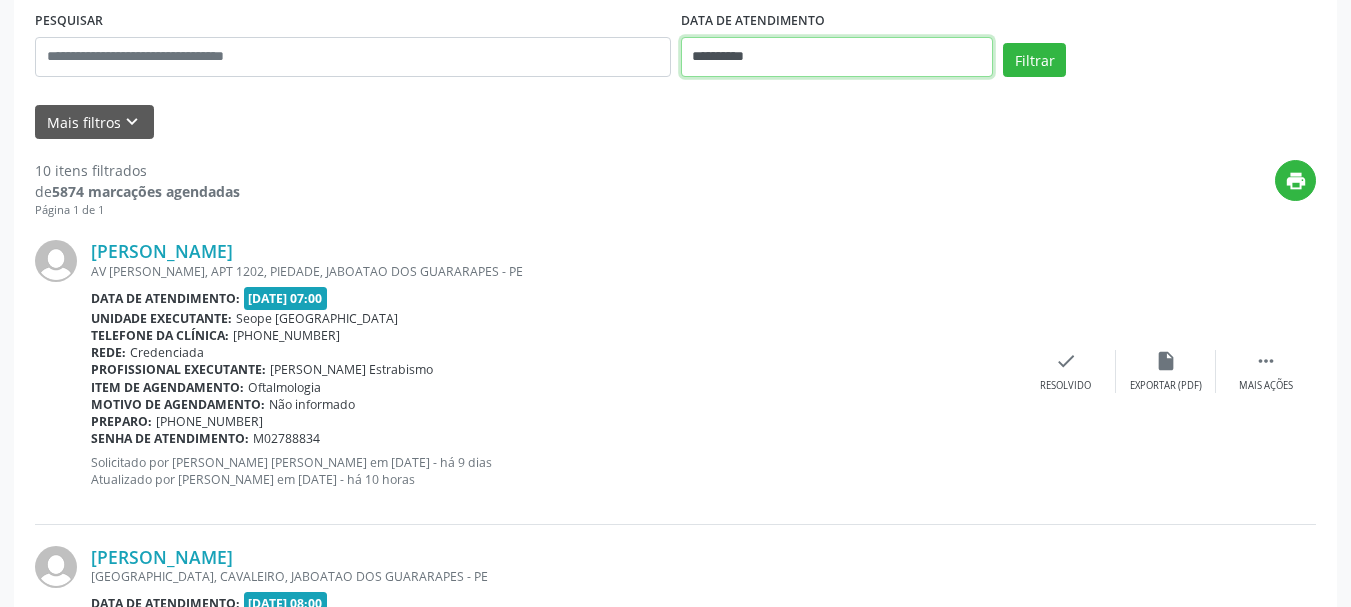 click on "**********" at bounding box center [837, 57] 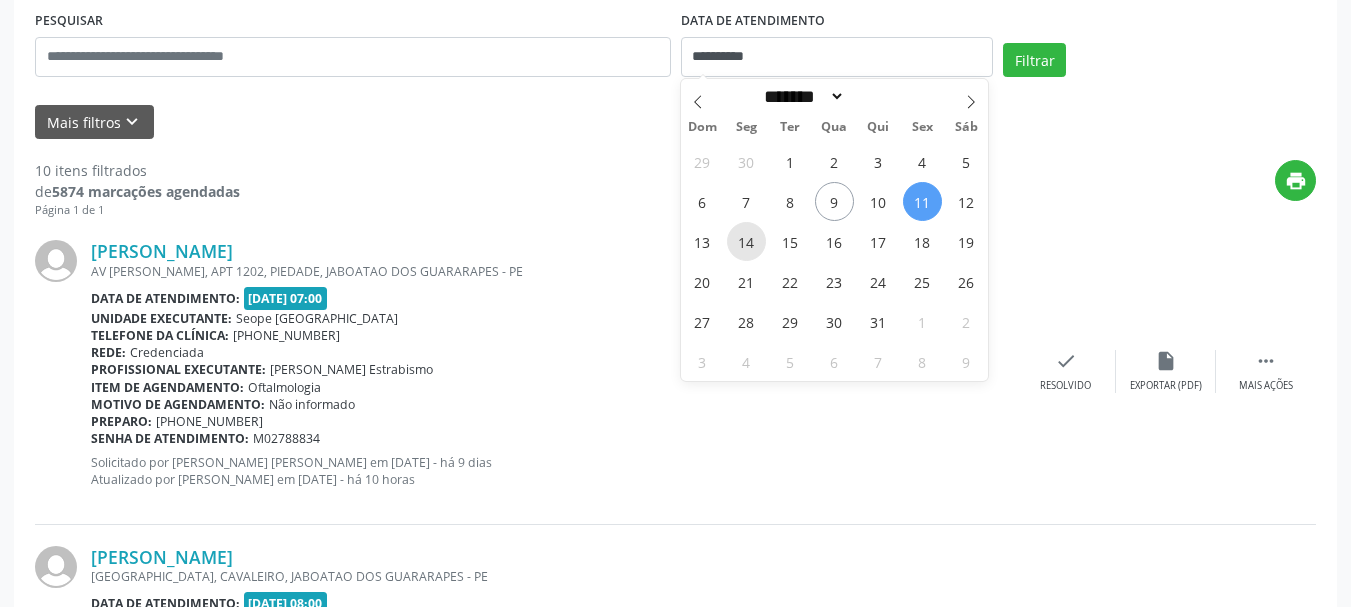 click on "14" at bounding box center [746, 241] 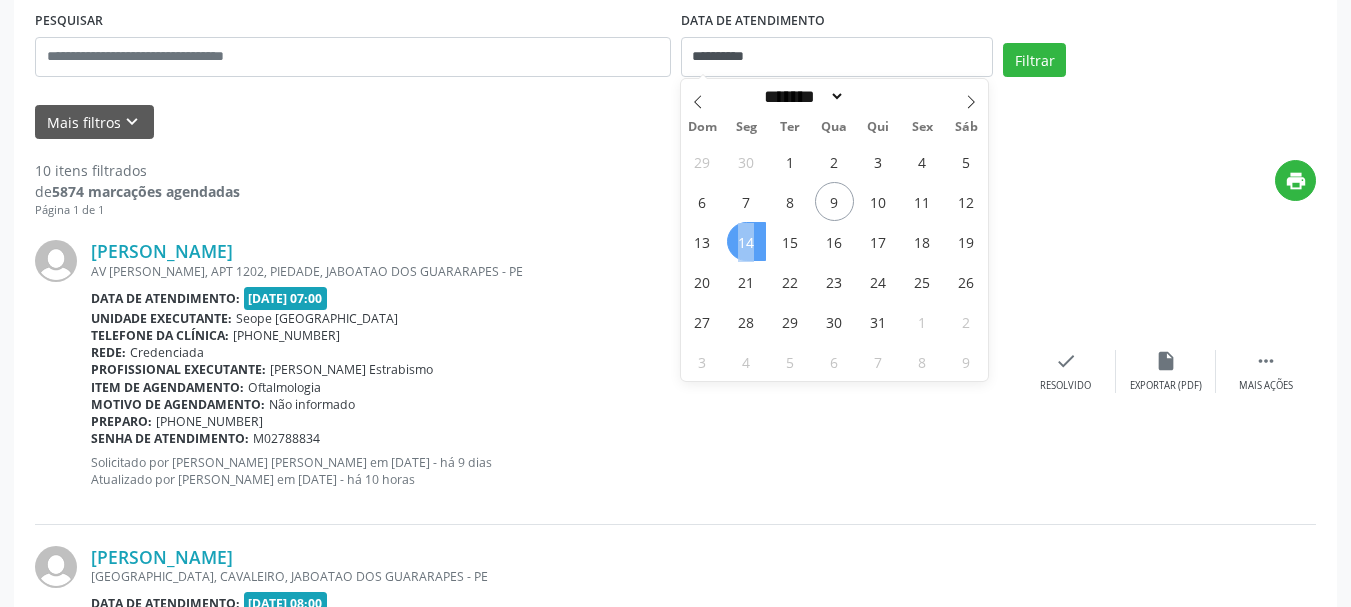 click on "14" at bounding box center [746, 241] 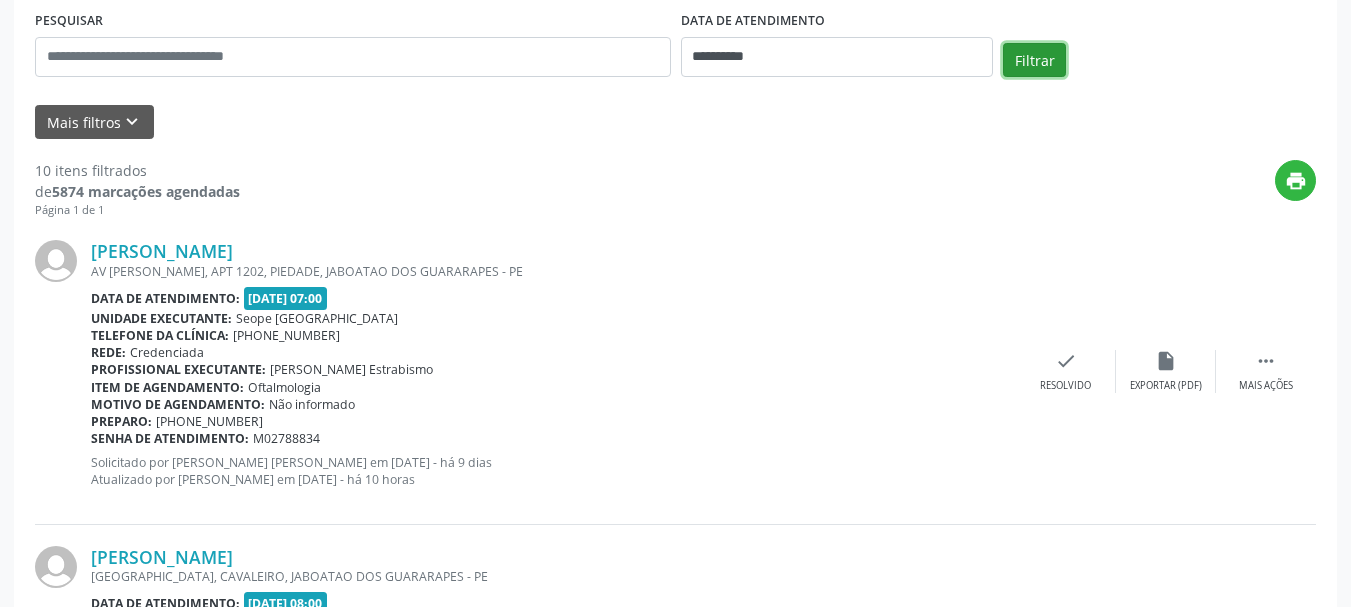drag, startPoint x: 1027, startPoint y: 57, endPoint x: 996, endPoint y: 88, distance: 43.840622 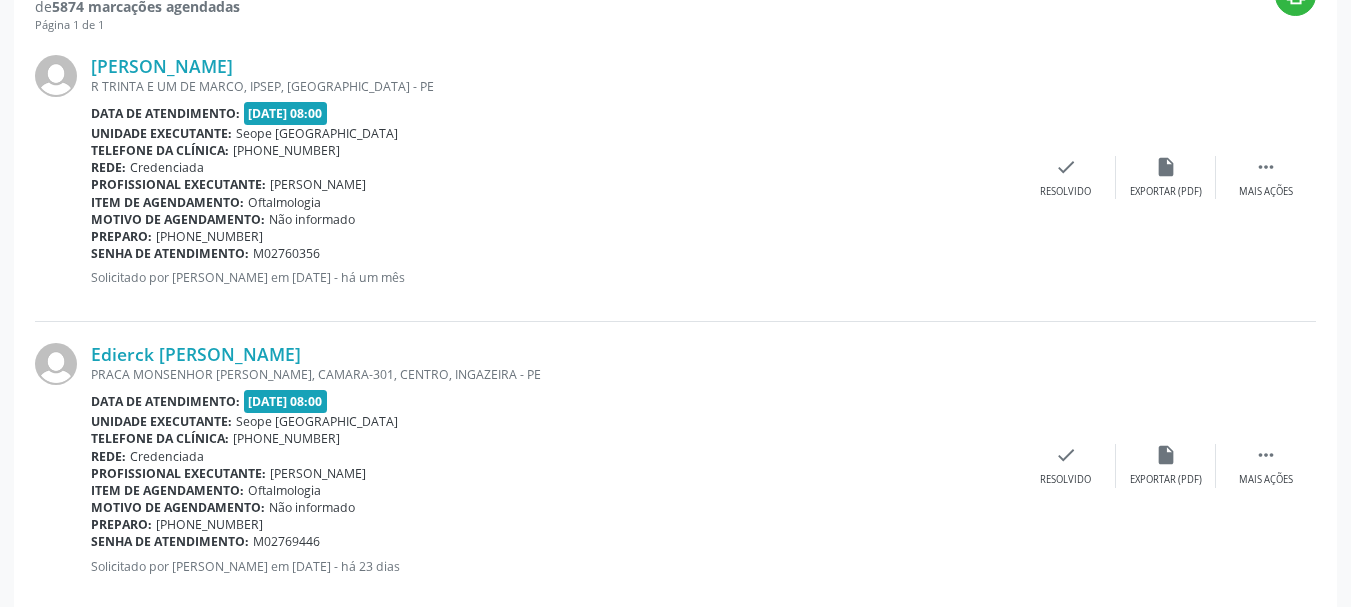 scroll, scrollTop: 533, scrollLeft: 0, axis: vertical 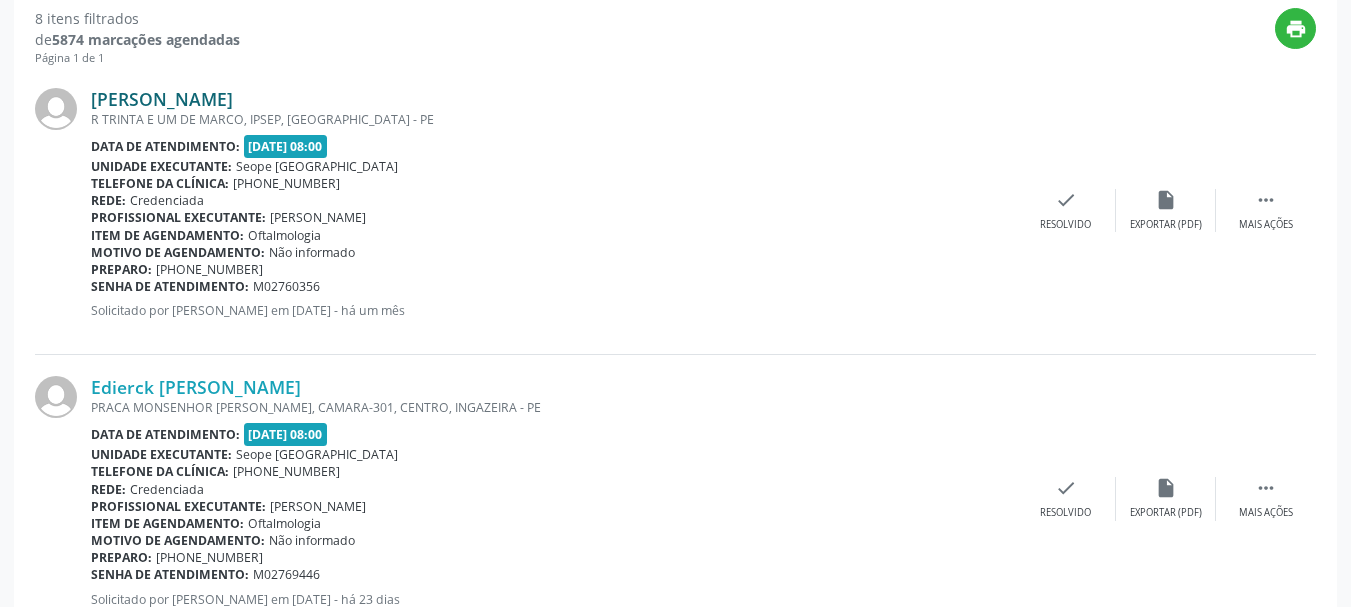 click on "[PERSON_NAME]" at bounding box center (162, 99) 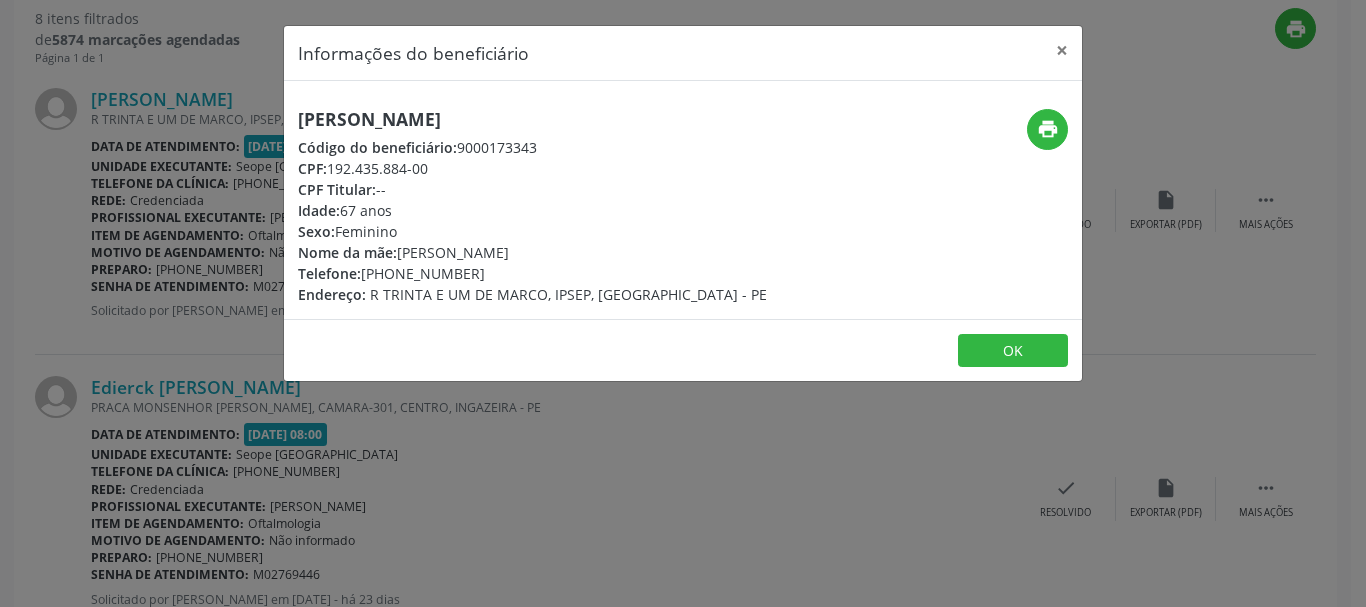 drag, startPoint x: 299, startPoint y: 119, endPoint x: 651, endPoint y: 125, distance: 352.05115 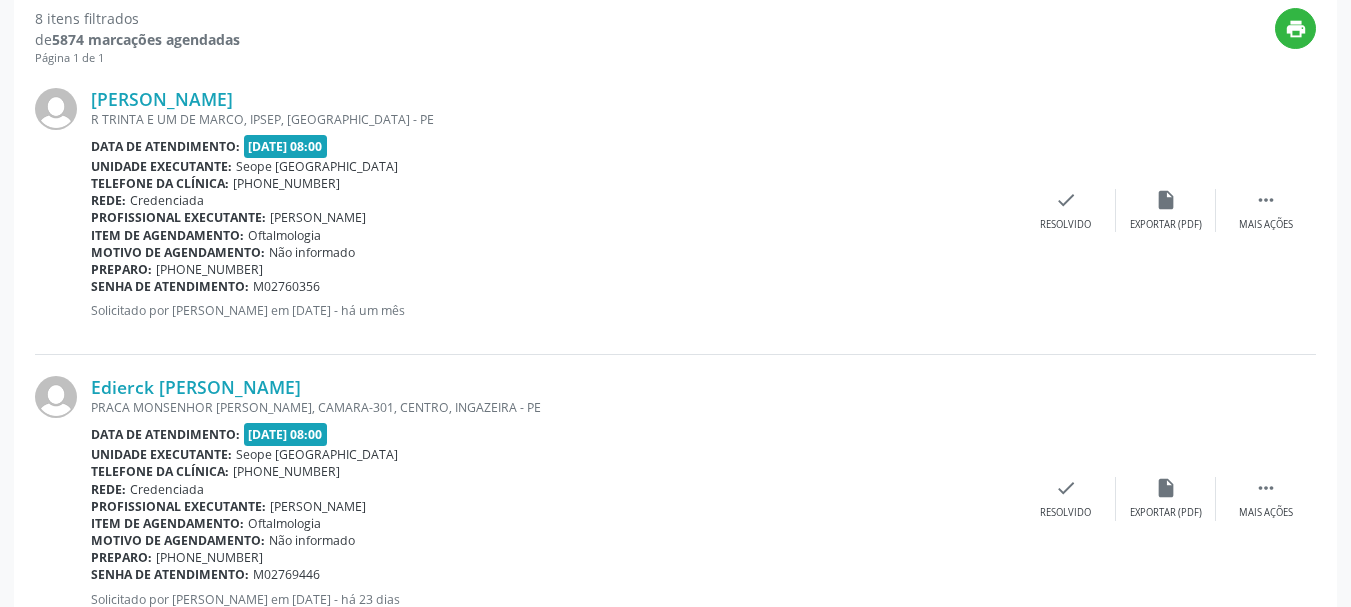 drag, startPoint x: 93, startPoint y: 267, endPoint x: 279, endPoint y: 274, distance: 186.13167 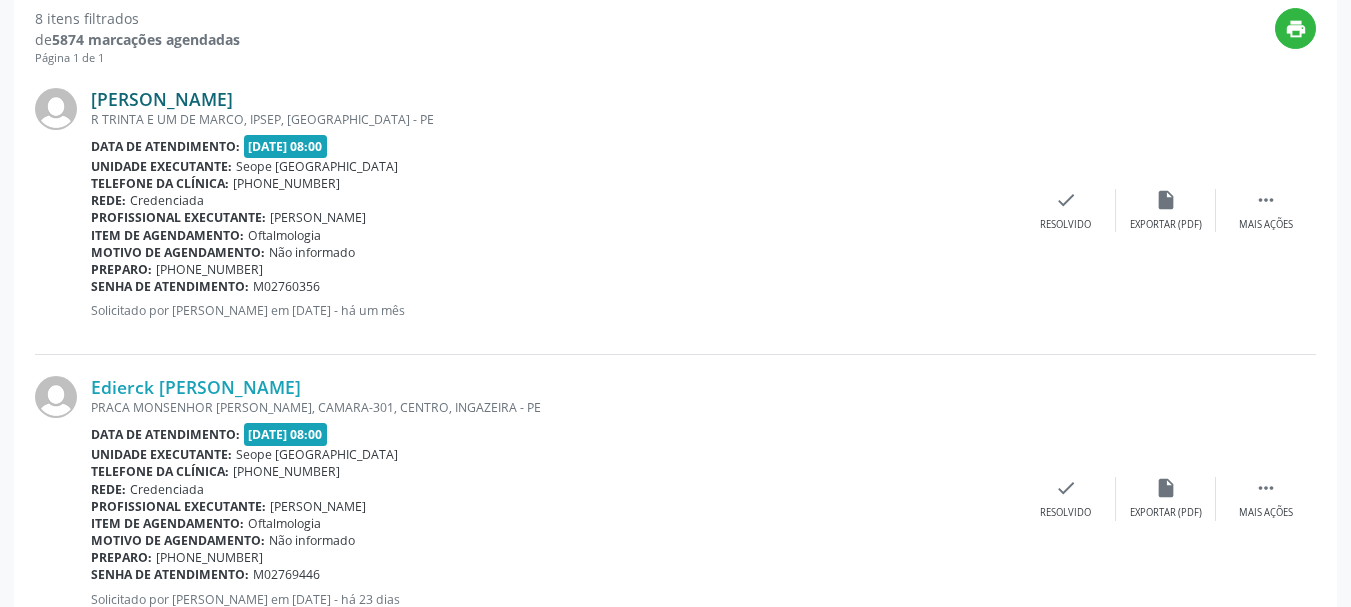click on "[PERSON_NAME]" at bounding box center (162, 99) 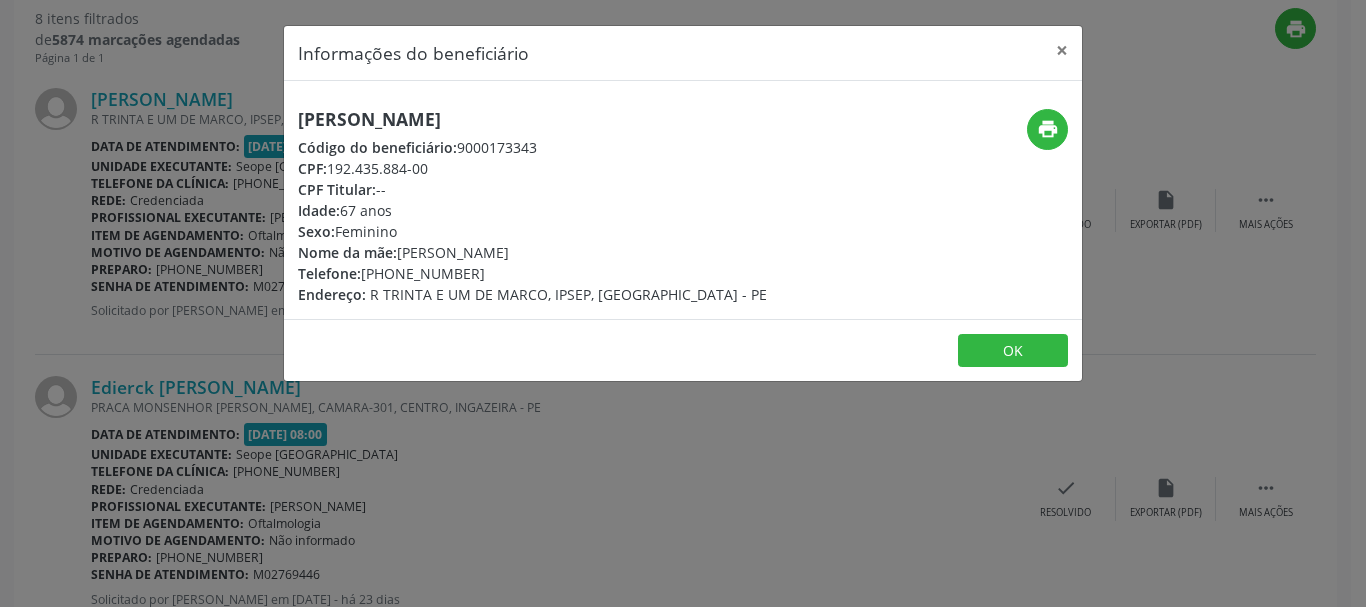 drag, startPoint x: 300, startPoint y: 169, endPoint x: 443, endPoint y: 170, distance: 143.0035 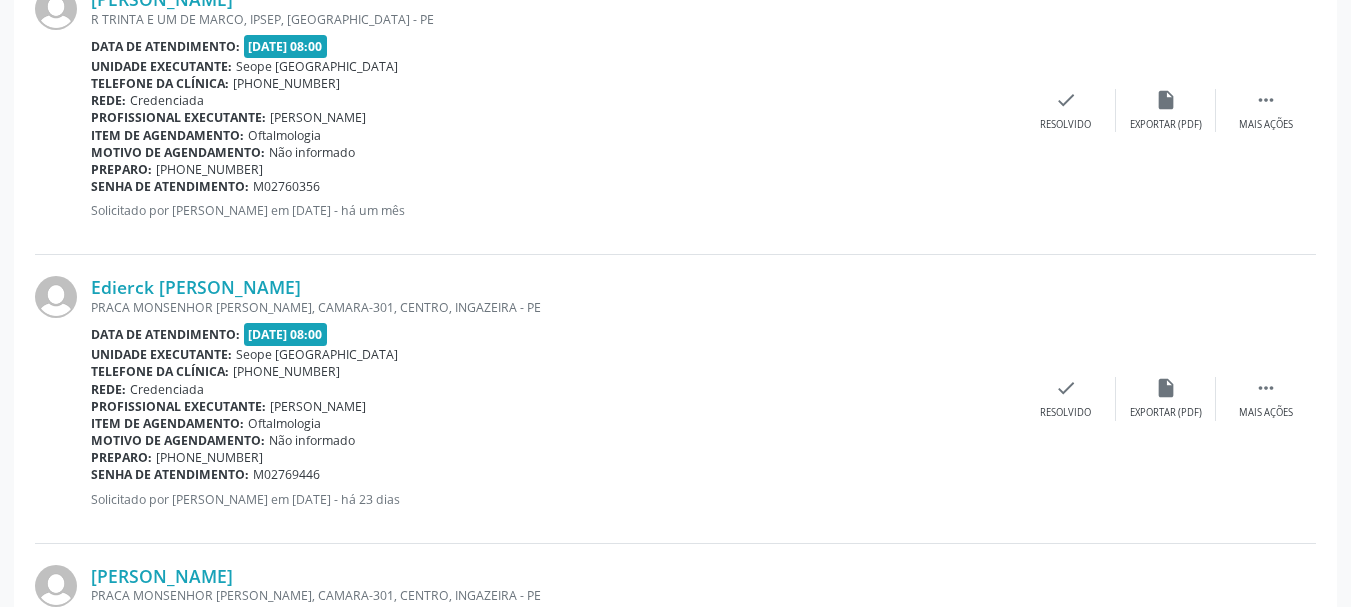 scroll, scrollTop: 733, scrollLeft: 0, axis: vertical 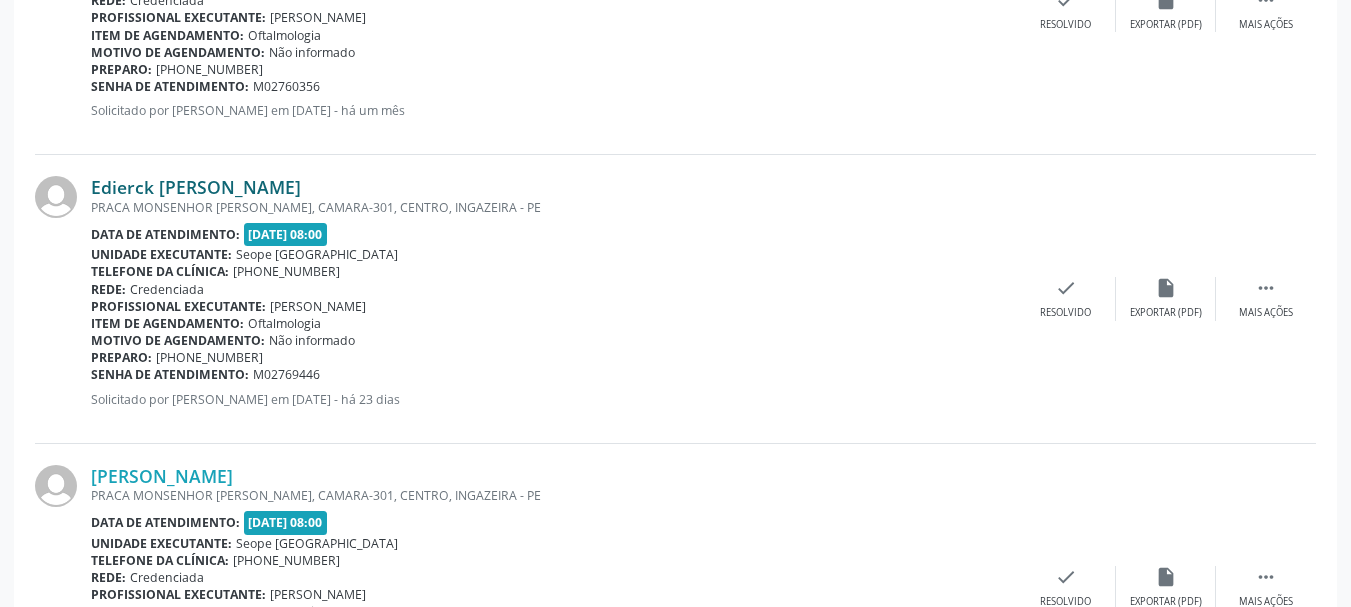 click on "Edierck [PERSON_NAME]" at bounding box center (196, 187) 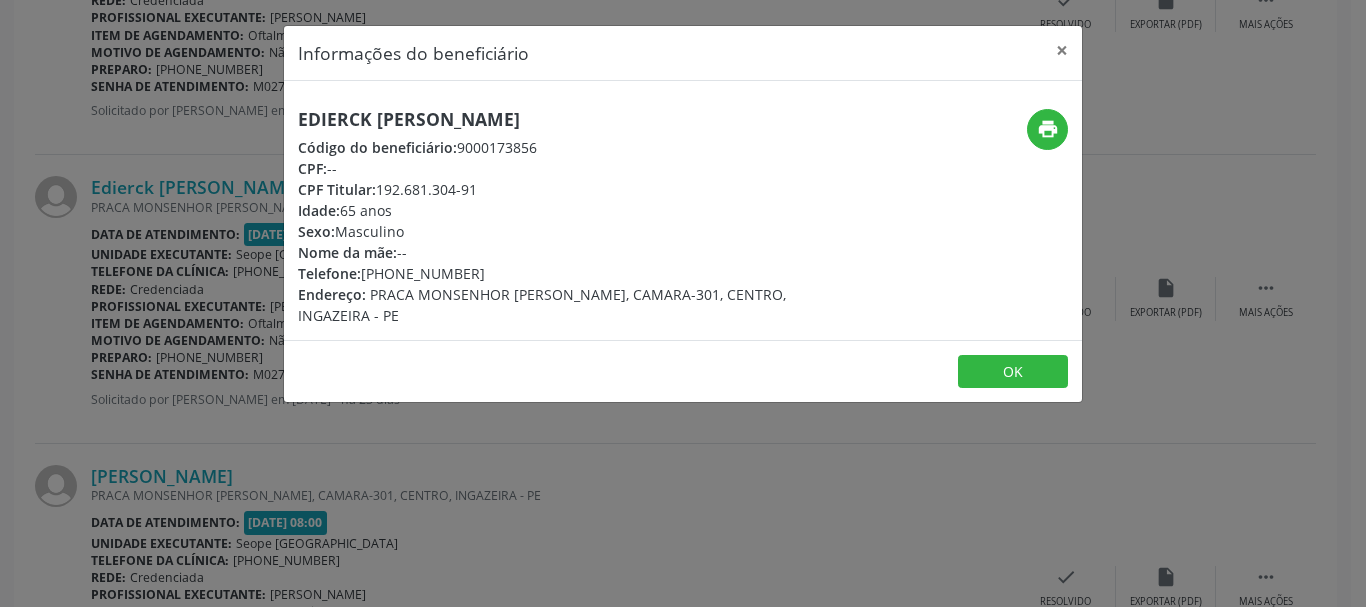 drag, startPoint x: 300, startPoint y: 119, endPoint x: 513, endPoint y: 116, distance: 213.02112 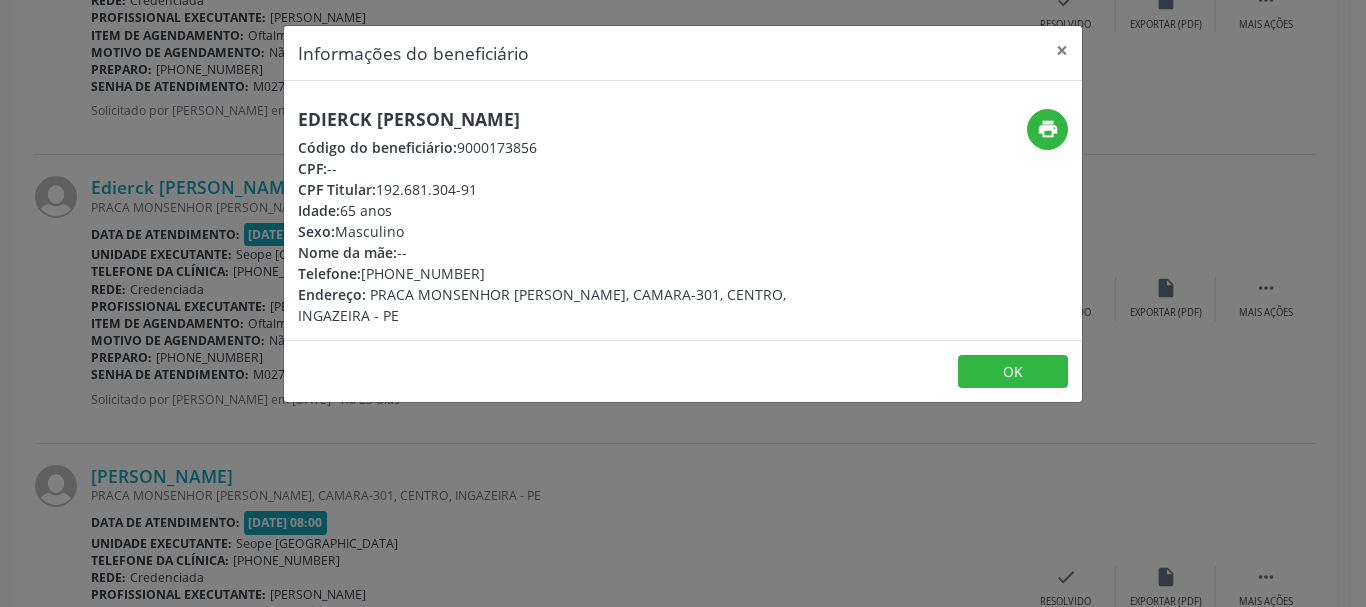drag, startPoint x: 298, startPoint y: 192, endPoint x: 505, endPoint y: 191, distance: 207.00241 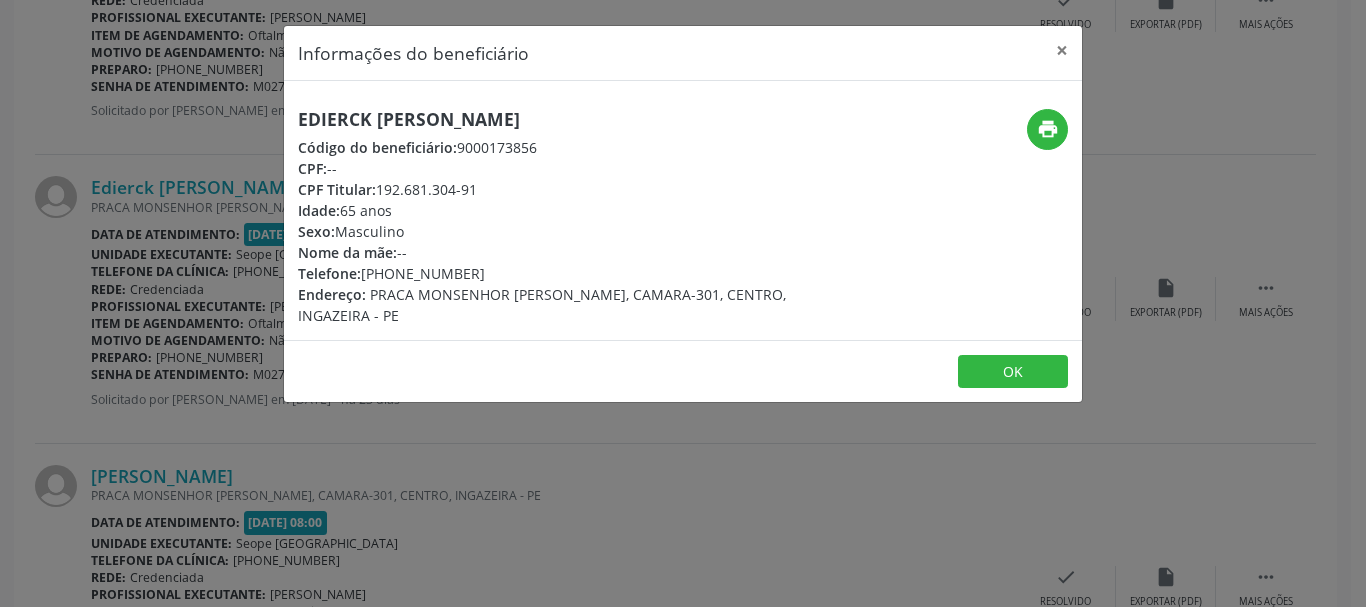 click on "Informações do beneficiário ×
Edierck [PERSON_NAME]
Código do beneficiário:
9000173856
CPF:
--
CPF Titular:
192.681.304-91
Idade:
65 anos
Sexo:
Masculino
Nome da mãe:
--
Telefone:
[PHONE_NUMBER]
Endereço:
PRACA MONSENHOR [PERSON_NAME], CAMARA-301, CENTRO, INGAZEIRA - PE
print OK" at bounding box center [683, 303] 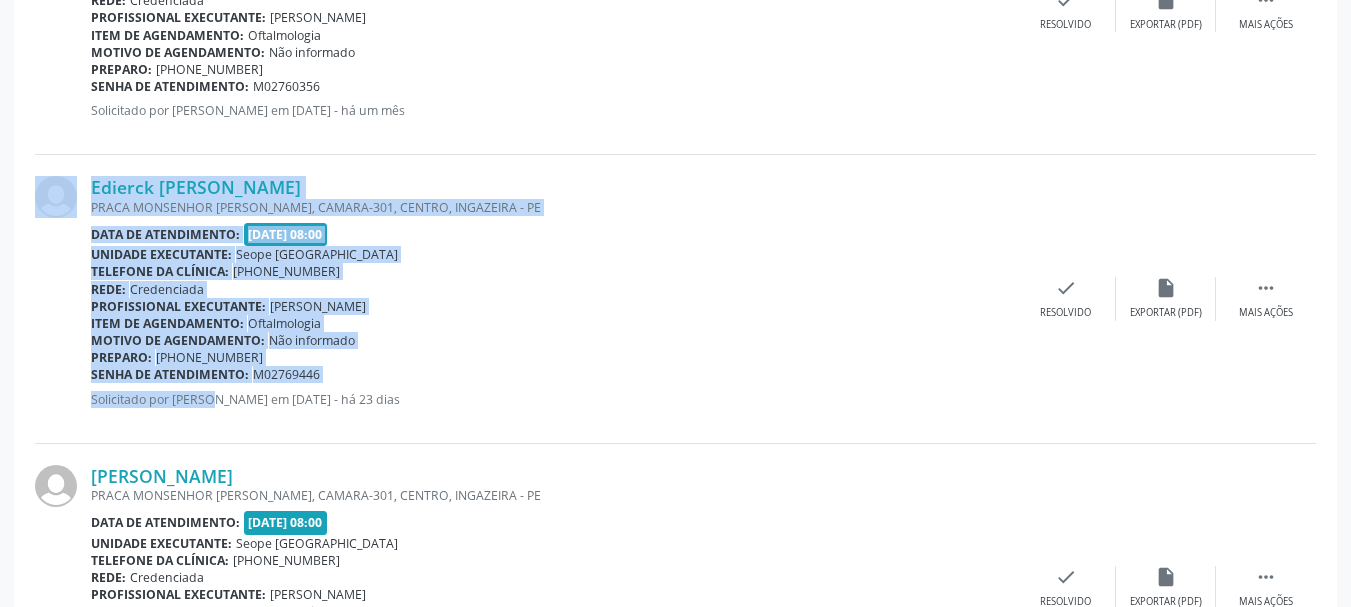 drag, startPoint x: 90, startPoint y: 357, endPoint x: 240, endPoint y: 408, distance: 158.43295 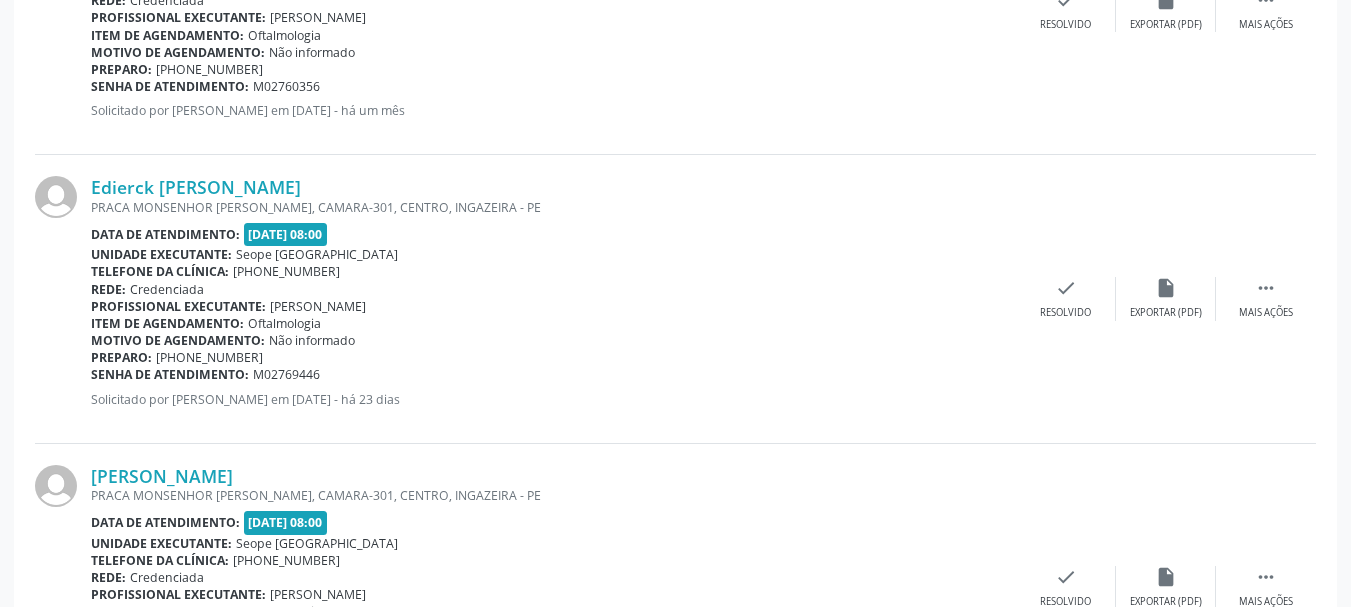 drag, startPoint x: 306, startPoint y: 425, endPoint x: 193, endPoint y: 360, distance: 130.36104 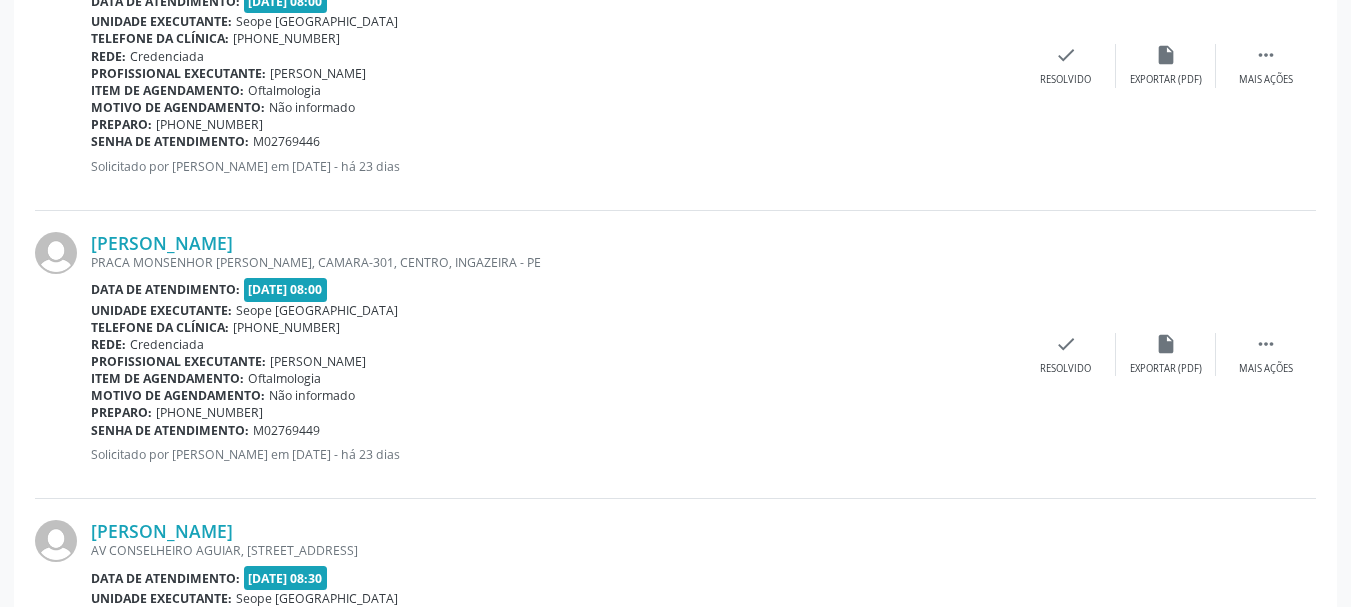 scroll, scrollTop: 1033, scrollLeft: 0, axis: vertical 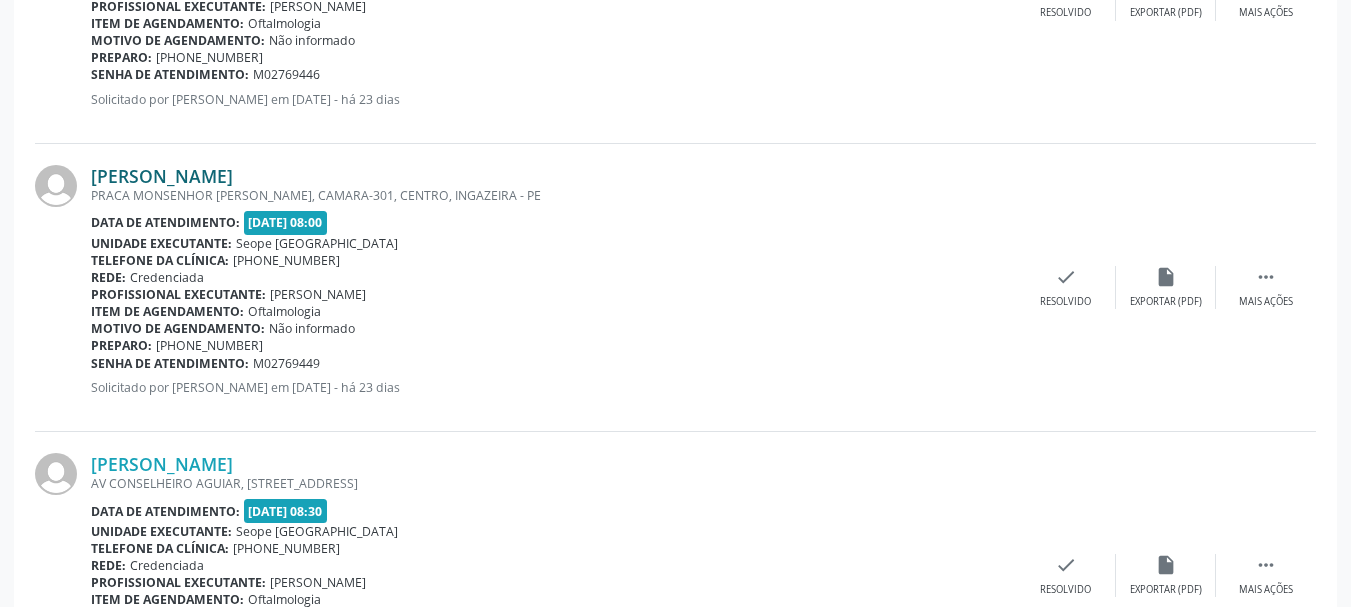 click on "[PERSON_NAME]" at bounding box center (162, 176) 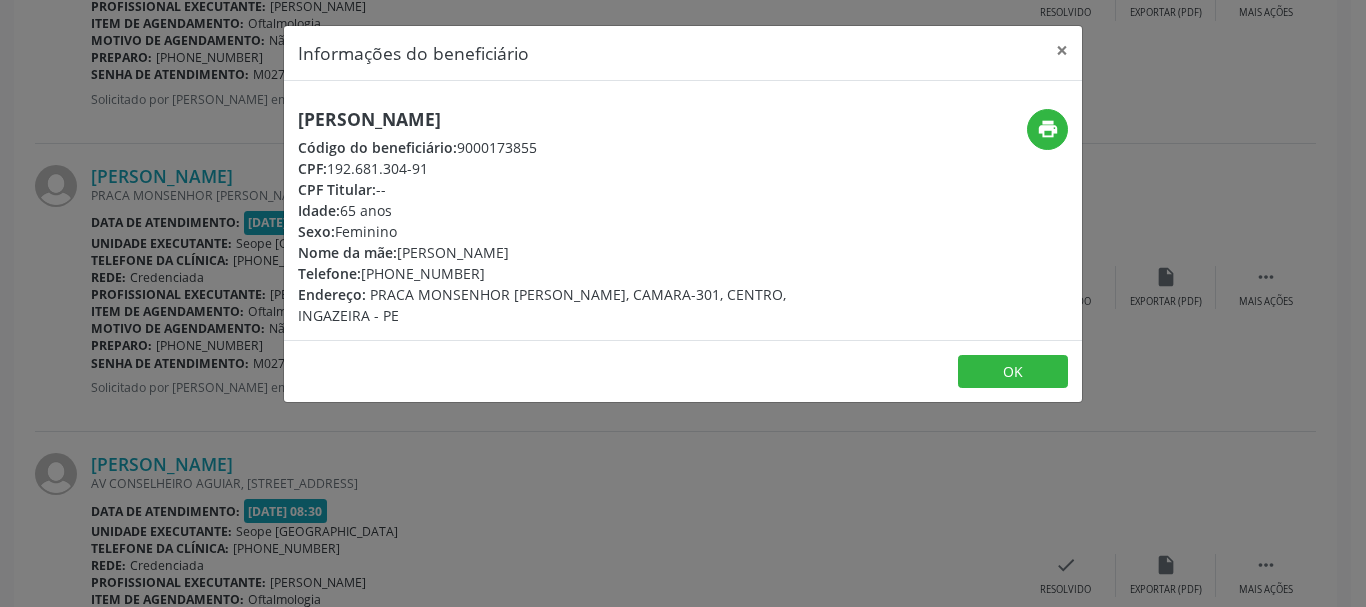 drag, startPoint x: 301, startPoint y: 122, endPoint x: 632, endPoint y: 120, distance: 331.00604 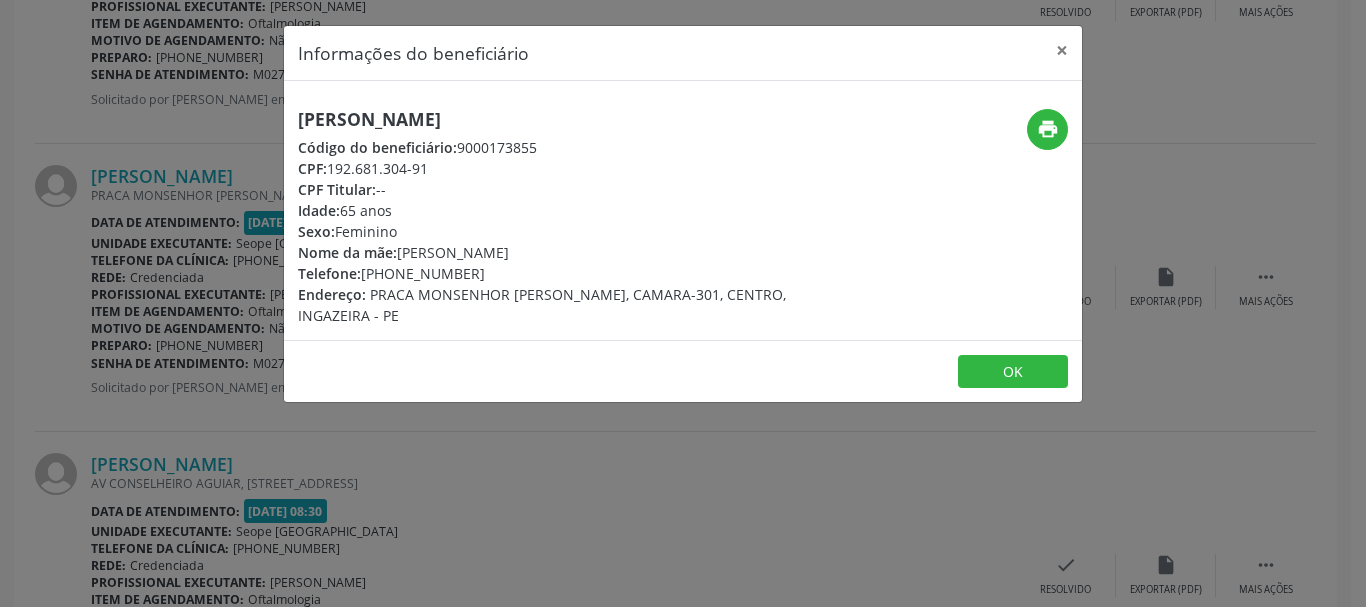 drag, startPoint x: 299, startPoint y: 165, endPoint x: 435, endPoint y: 169, distance: 136.0588 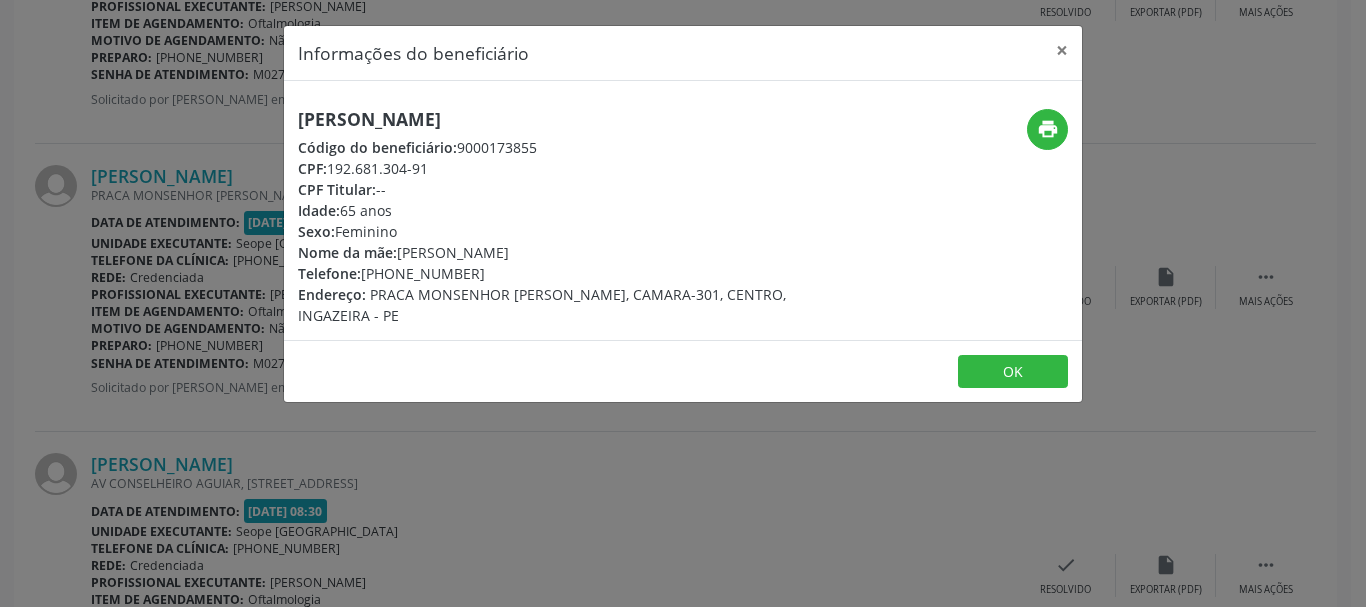 click on "Informações do beneficiário ×
[PERSON_NAME]
Código do beneficiário:
9000173855
CPF:
192.681.304-91
CPF Titular:
--
Idade:
65 anos
Sexo:
[GEOGRAPHIC_DATA]
Nome da mãe:
[PERSON_NAME]
Telefone:
[PHONE_NUMBER]
Endereço:
PRACA MONSENHOR [PERSON_NAME], CAMARA-301, CENTRO, INGAZEIRA - PE
print OK" at bounding box center (683, 303) 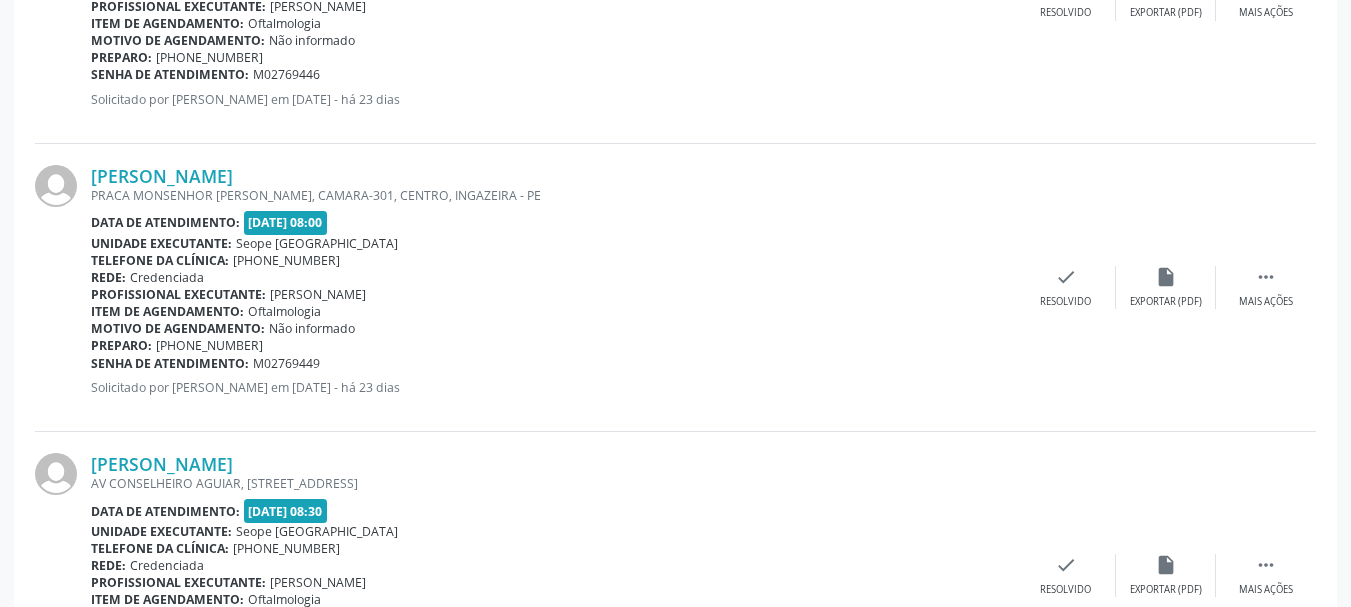 drag, startPoint x: 98, startPoint y: 350, endPoint x: 134, endPoint y: 348, distance: 36.05551 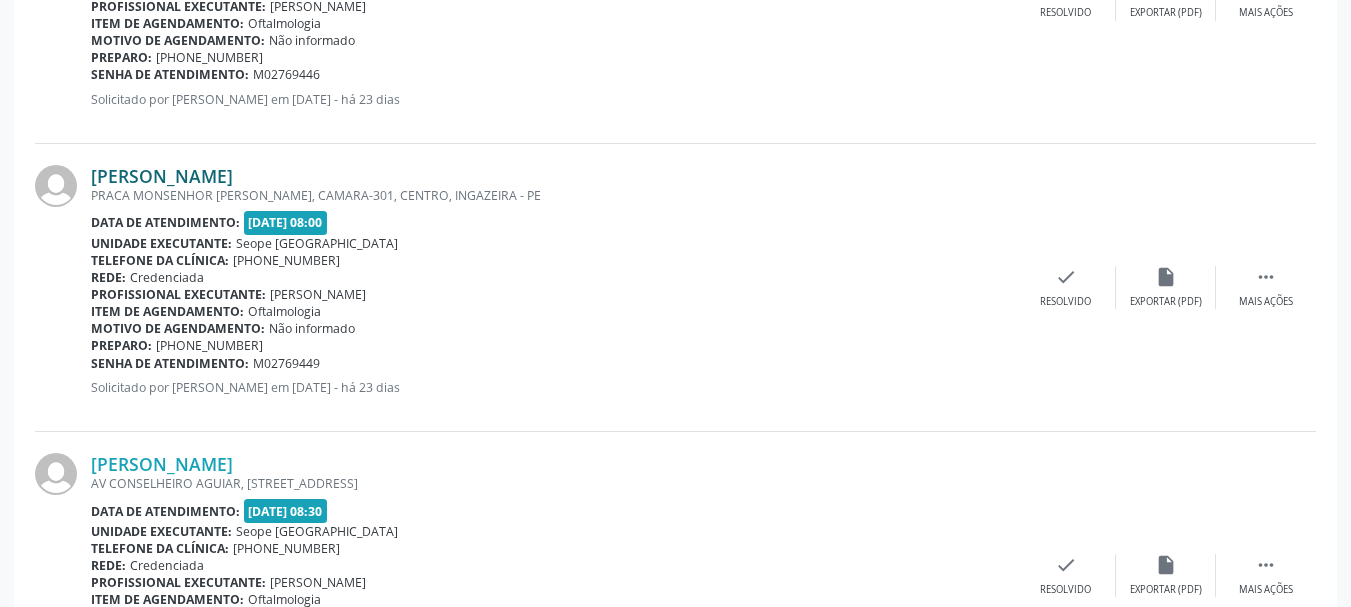 click on "[PERSON_NAME]" at bounding box center (162, 176) 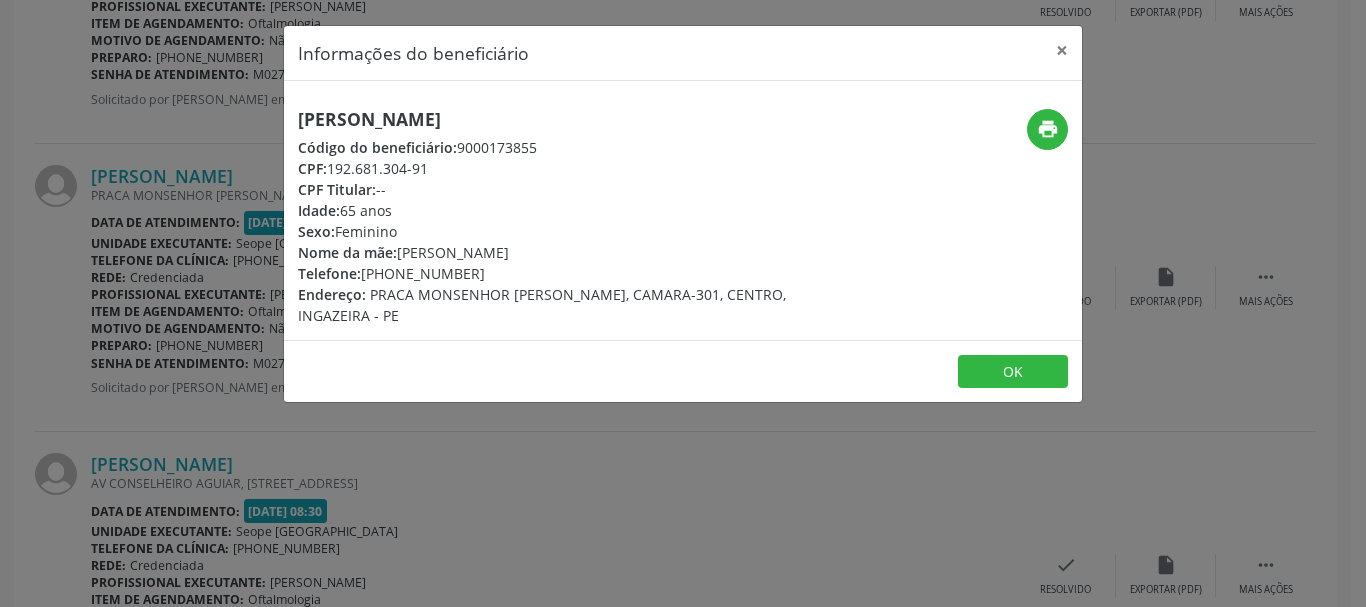 drag, startPoint x: 365, startPoint y: 273, endPoint x: 484, endPoint y: 274, distance: 119.0042 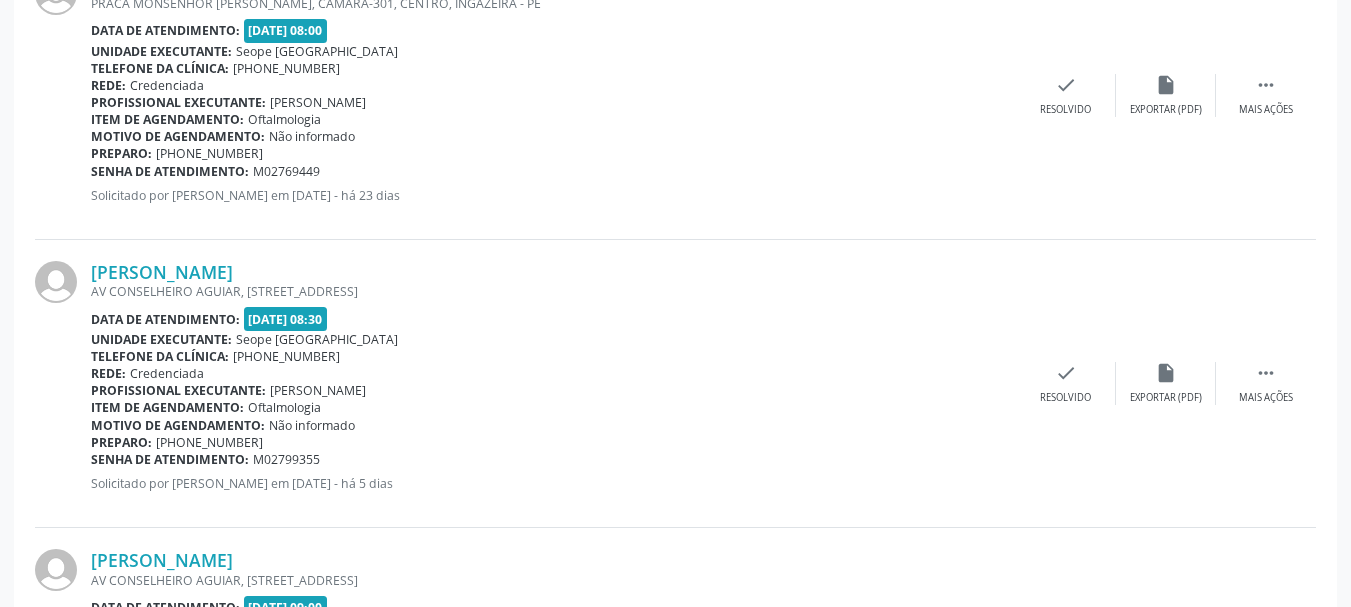 scroll, scrollTop: 1233, scrollLeft: 0, axis: vertical 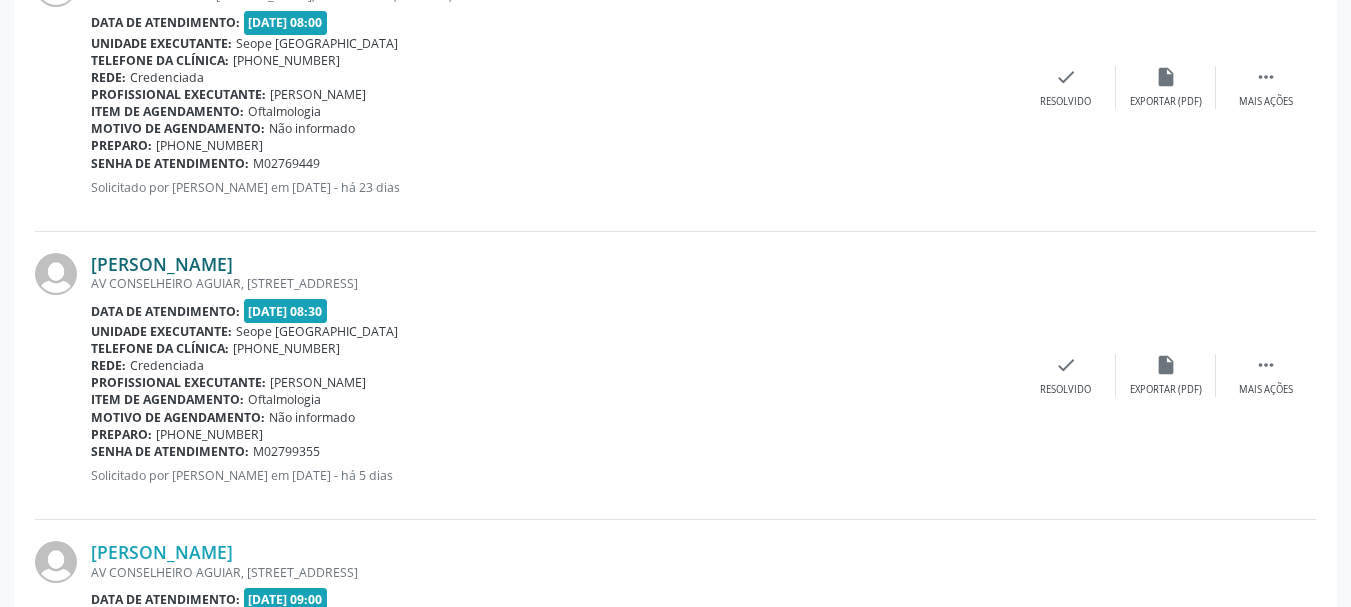 click on "[PERSON_NAME]" at bounding box center [162, 264] 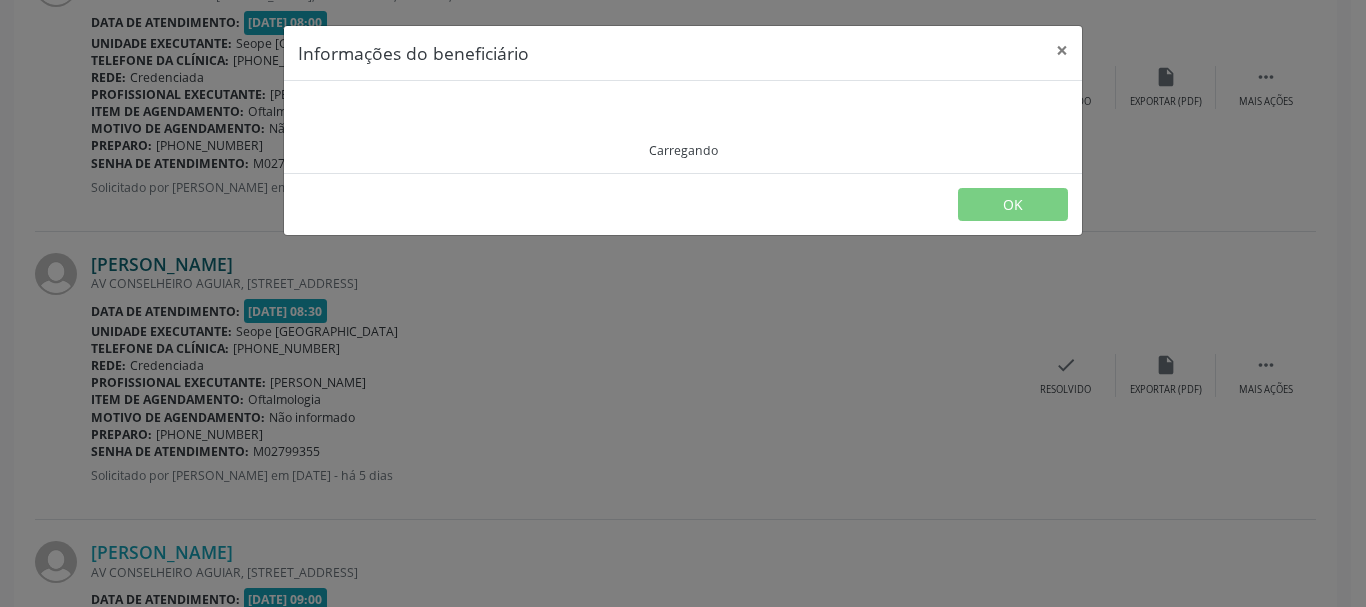 click on "Informações do beneficiário ×
Carregando
OK" at bounding box center [683, 303] 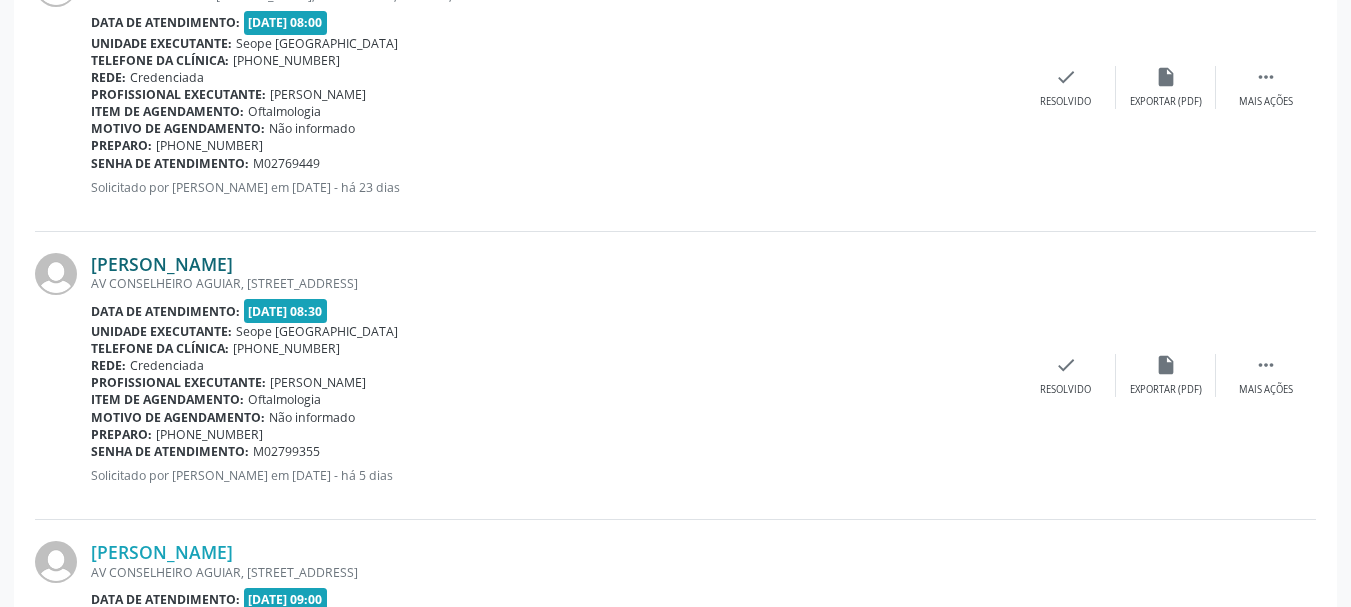 click on "[PERSON_NAME]" at bounding box center (162, 264) 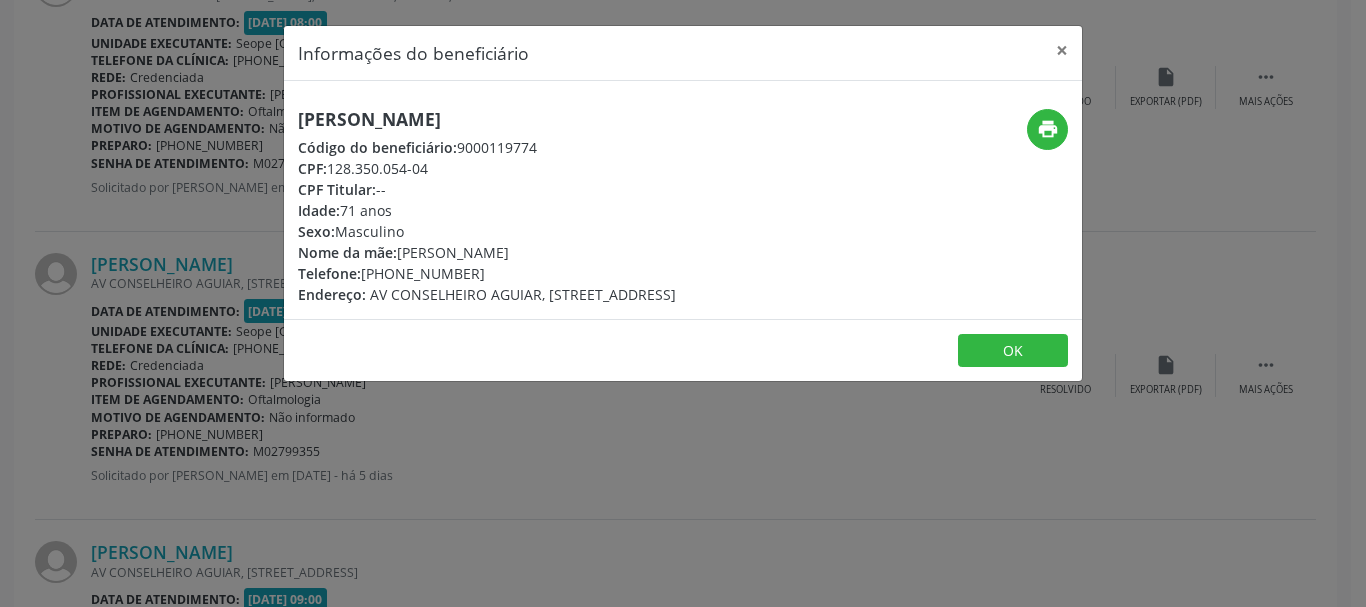 drag, startPoint x: 298, startPoint y: 119, endPoint x: 576, endPoint y: 125, distance: 278.06473 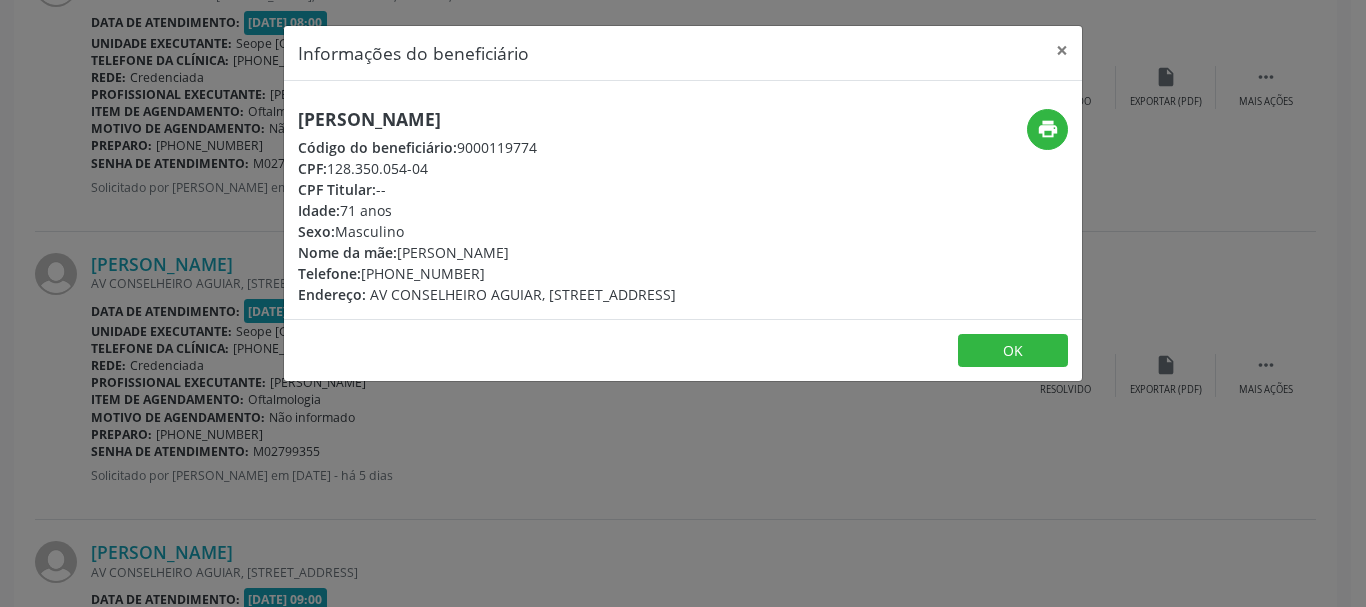 drag, startPoint x: 297, startPoint y: 168, endPoint x: 440, endPoint y: 169, distance: 143.0035 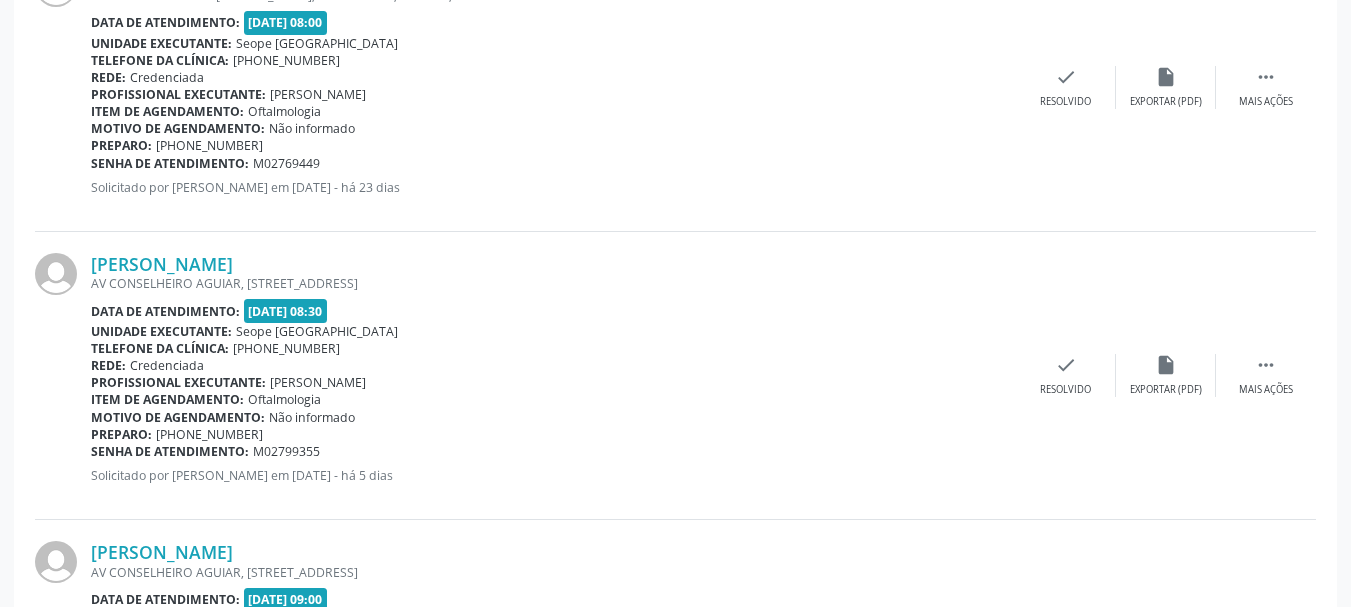 drag, startPoint x: 92, startPoint y: 439, endPoint x: 254, endPoint y: 462, distance: 163.62457 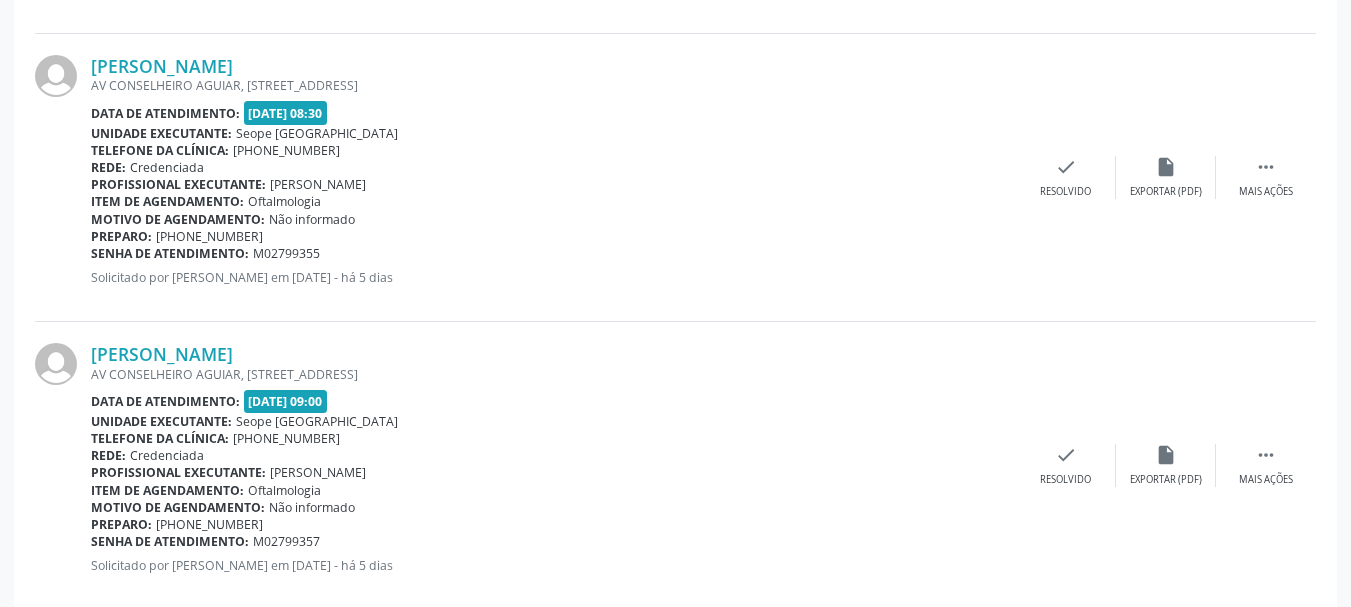 scroll, scrollTop: 1433, scrollLeft: 0, axis: vertical 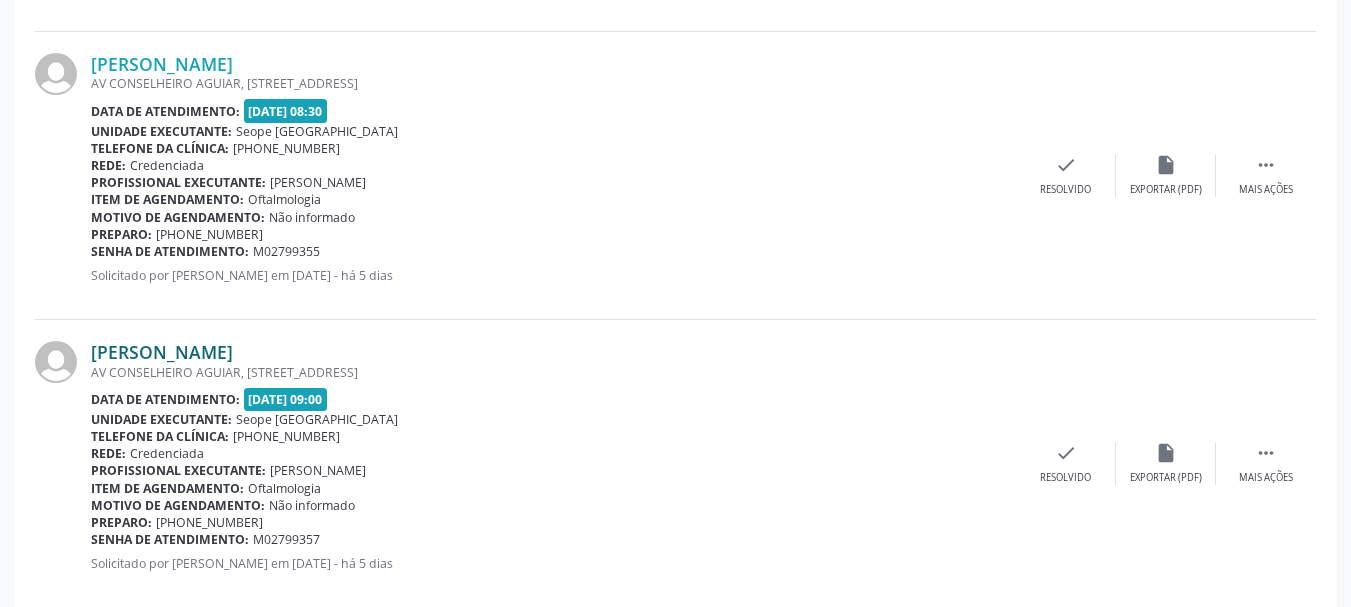 click on "[PERSON_NAME]" at bounding box center (162, 352) 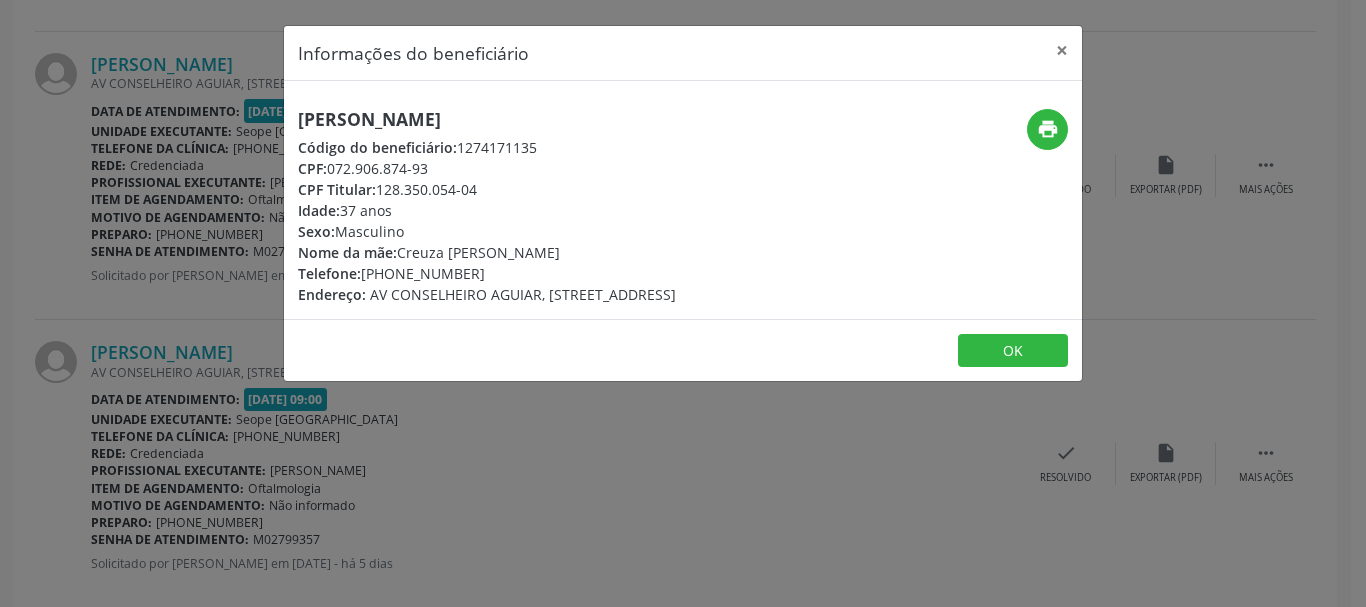 drag, startPoint x: 298, startPoint y: 121, endPoint x: 603, endPoint y: 124, distance: 305.01474 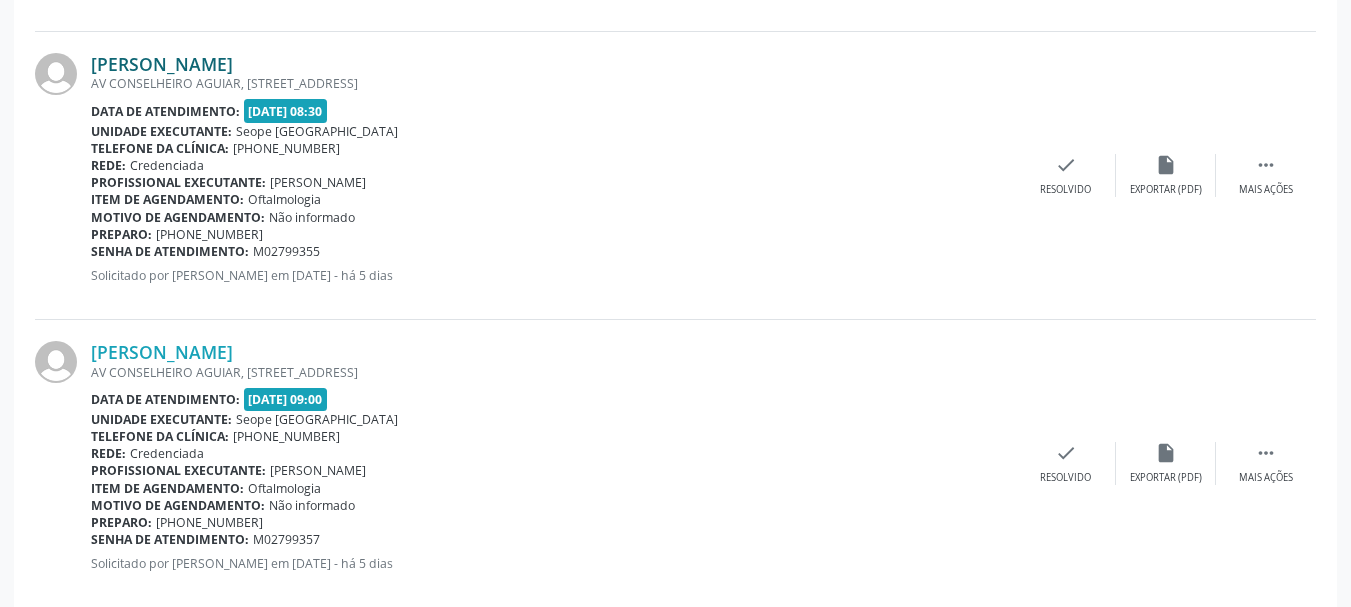 click on "[PERSON_NAME]" at bounding box center [162, 64] 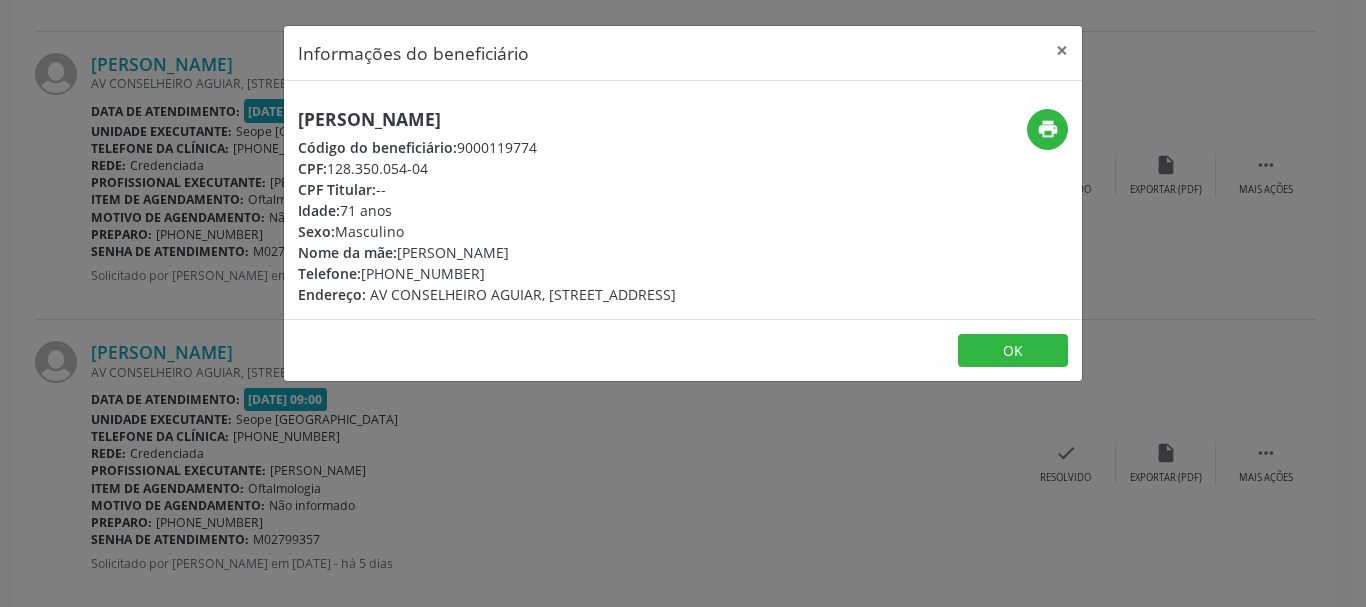 drag, startPoint x: 300, startPoint y: 169, endPoint x: 447, endPoint y: 170, distance: 147.0034 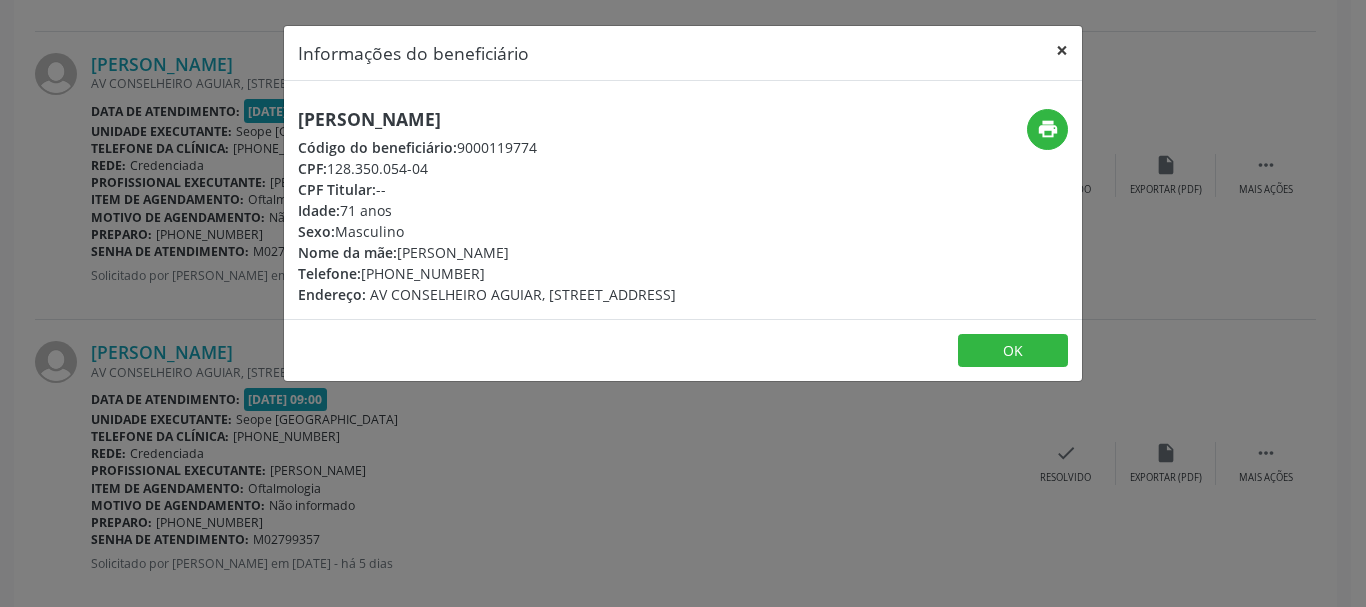 click on "×" at bounding box center (1062, 50) 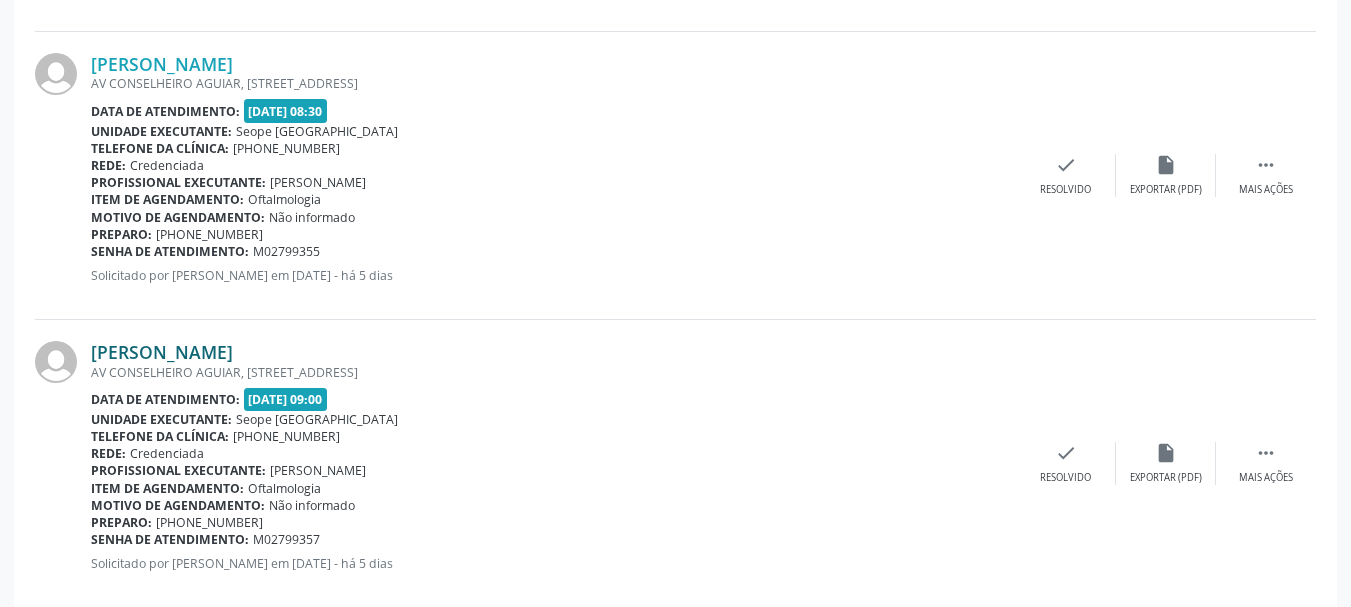 click on "[PERSON_NAME]" at bounding box center (162, 352) 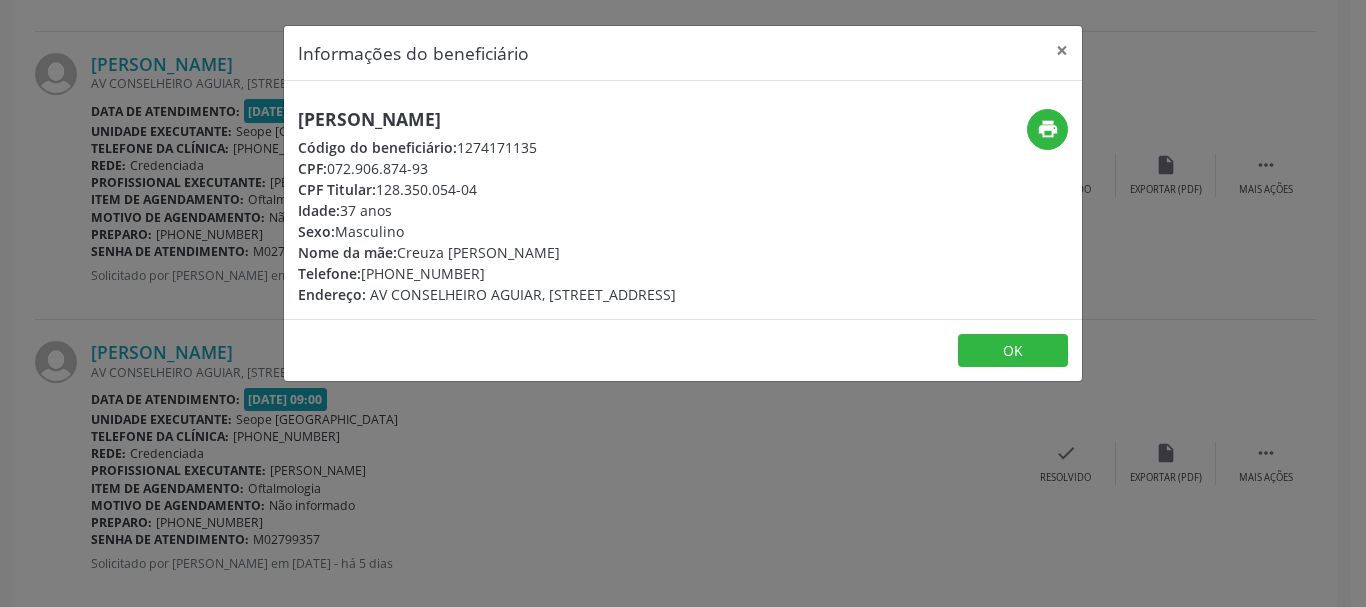 drag, startPoint x: 300, startPoint y: 166, endPoint x: 501, endPoint y: 196, distance: 203.22647 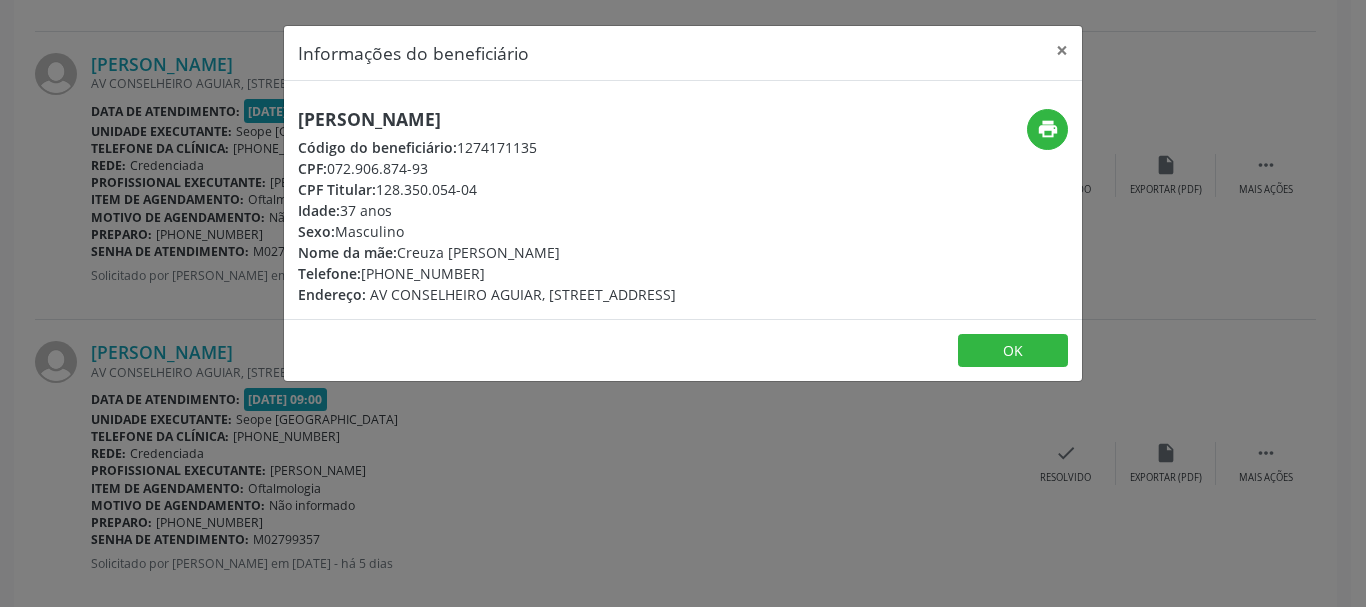 drag, startPoint x: 470, startPoint y: 420, endPoint x: 218, endPoint y: 425, distance: 252.04959 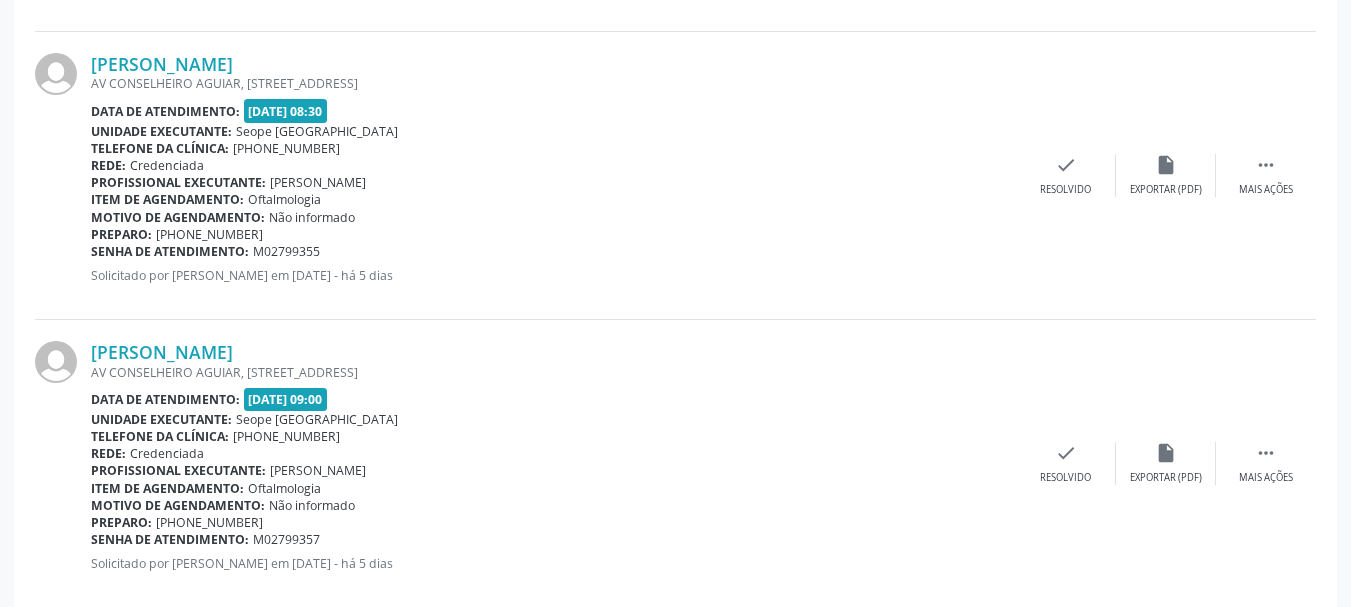 drag, startPoint x: 89, startPoint y: 520, endPoint x: 184, endPoint y: 537, distance: 96.50906 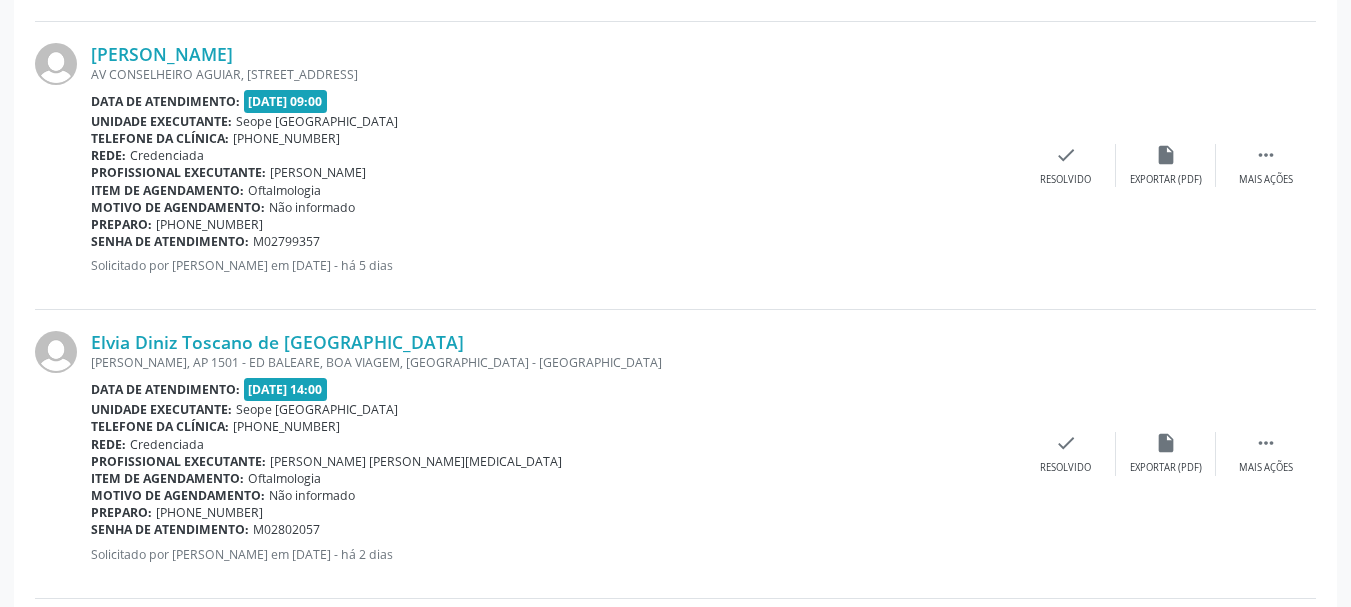scroll, scrollTop: 1733, scrollLeft: 0, axis: vertical 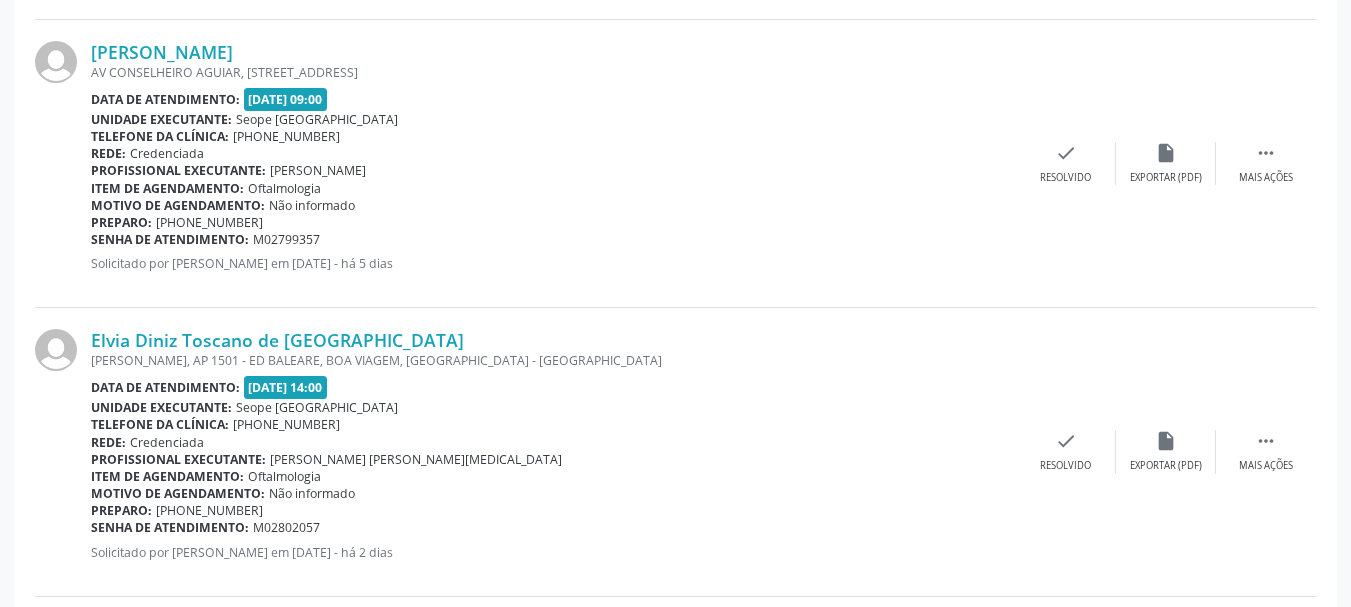drag, startPoint x: 91, startPoint y: 226, endPoint x: 317, endPoint y: 244, distance: 226.71568 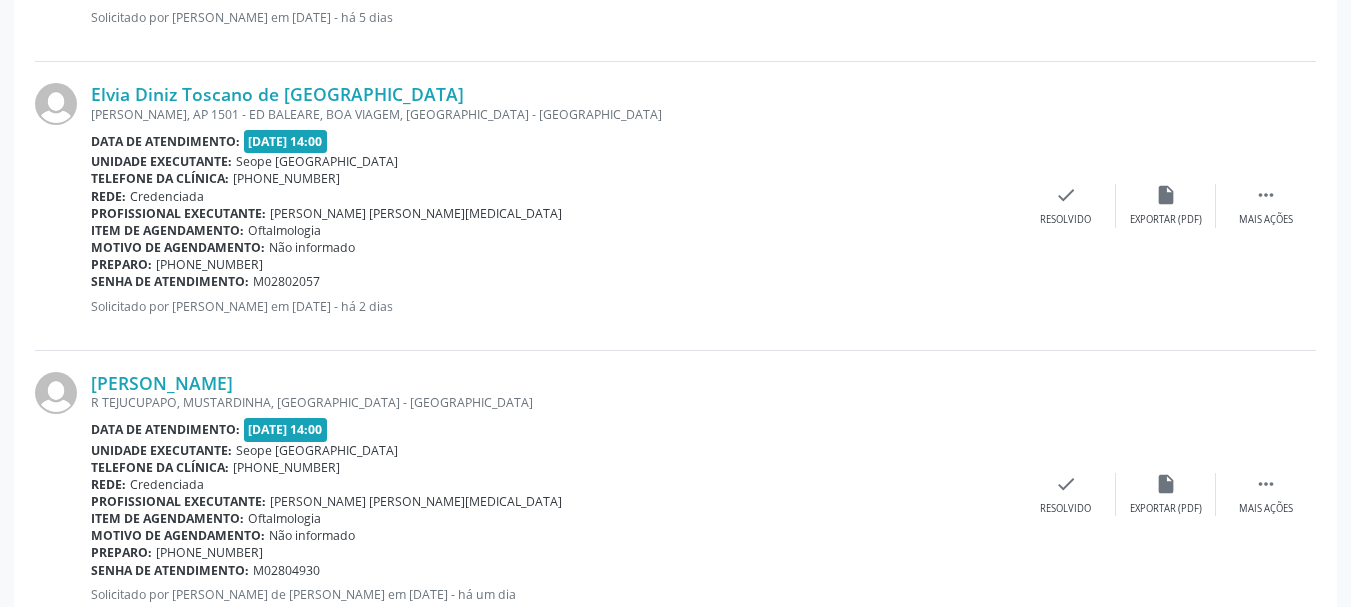 scroll, scrollTop: 1933, scrollLeft: 0, axis: vertical 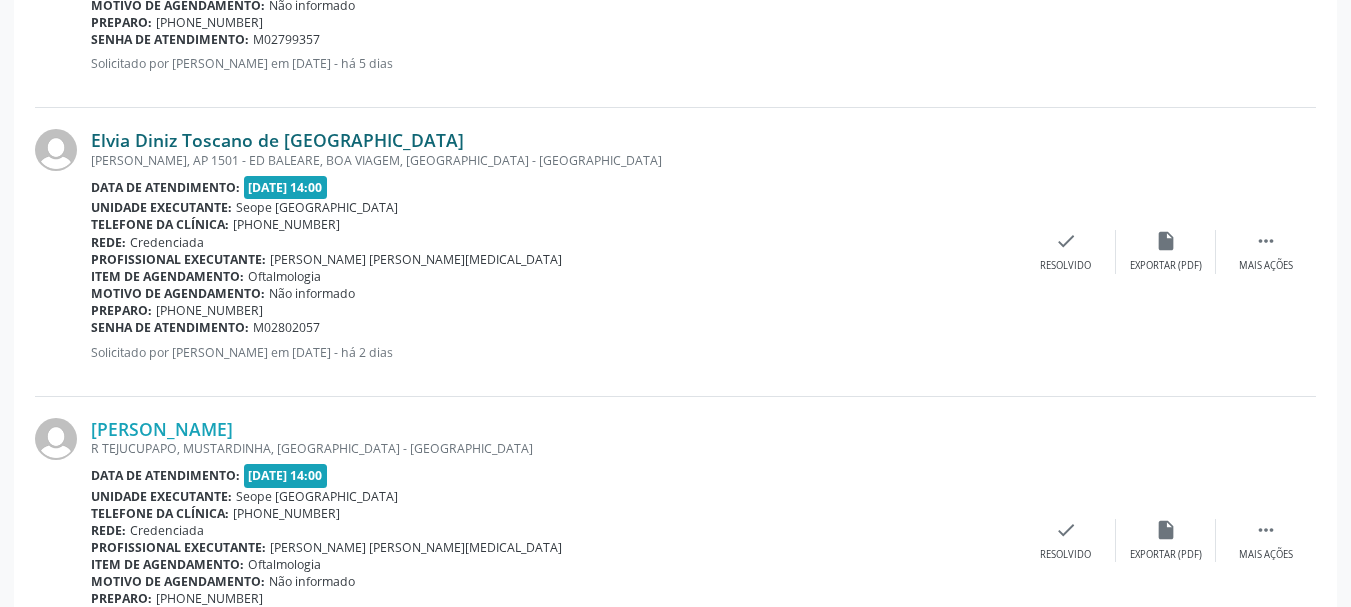 click on "Elvia Diniz Toscano de [GEOGRAPHIC_DATA]" at bounding box center [277, 140] 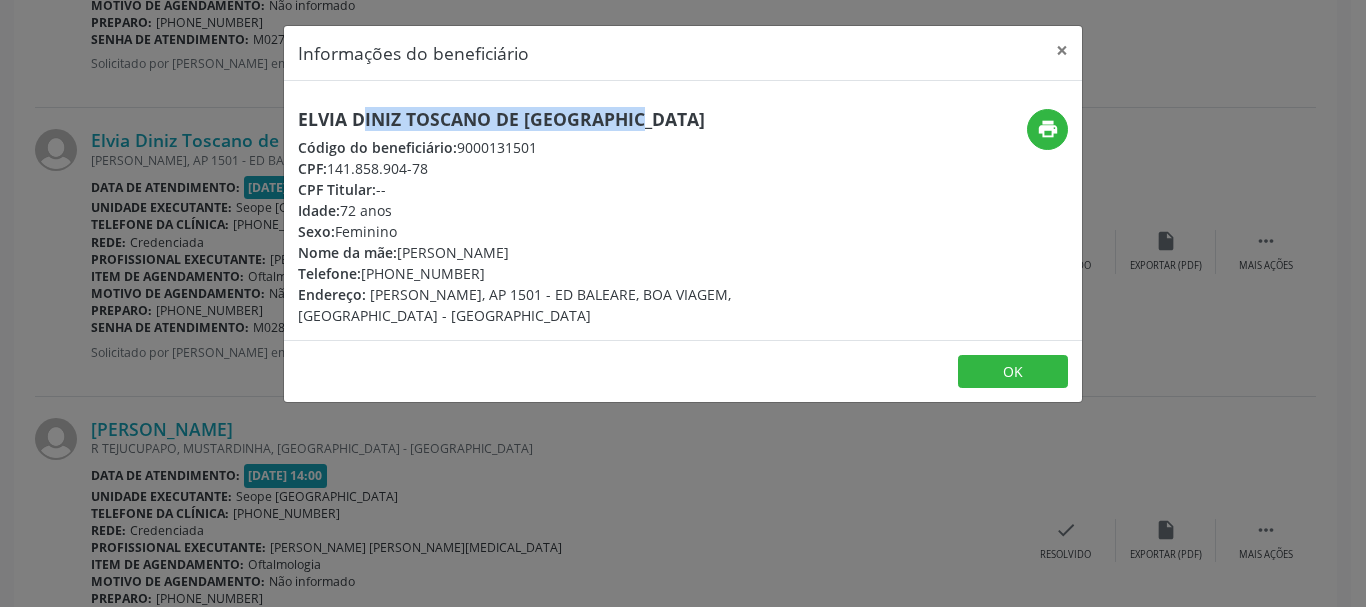 drag, startPoint x: 301, startPoint y: 118, endPoint x: 580, endPoint y: 110, distance: 279.1147 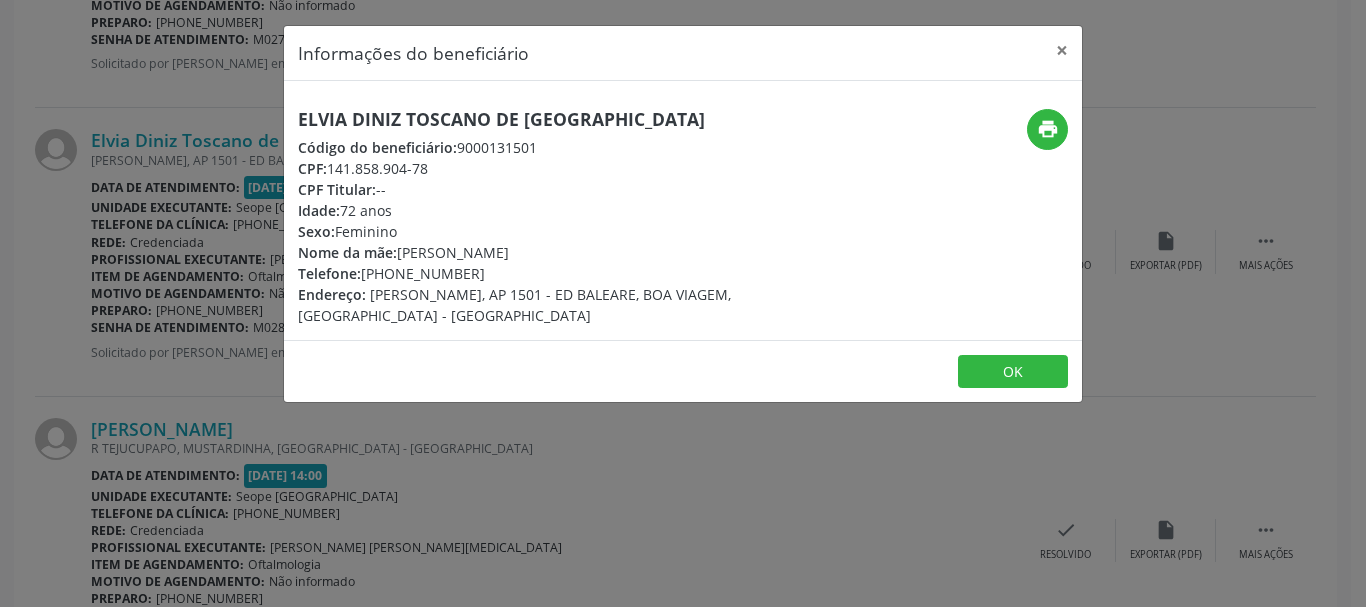 click on "Informações do beneficiário ×
Elvia Diniz Toscano de [GEOGRAPHIC_DATA]
Código do beneficiário:
9000131501
CPF:
141.858.904-78
CPF Titular:
--
Idade:
72 anos
Sexo:
[GEOGRAPHIC_DATA]
Nome da mãe:
[PERSON_NAME]
Telefone:
[PHONE_NUMBER]
Endereço:
[PERSON_NAME], AP 1501 - ED BALEARE, BOA VIAGEM, [GEOGRAPHIC_DATA] - PE
print OK" at bounding box center (683, 303) 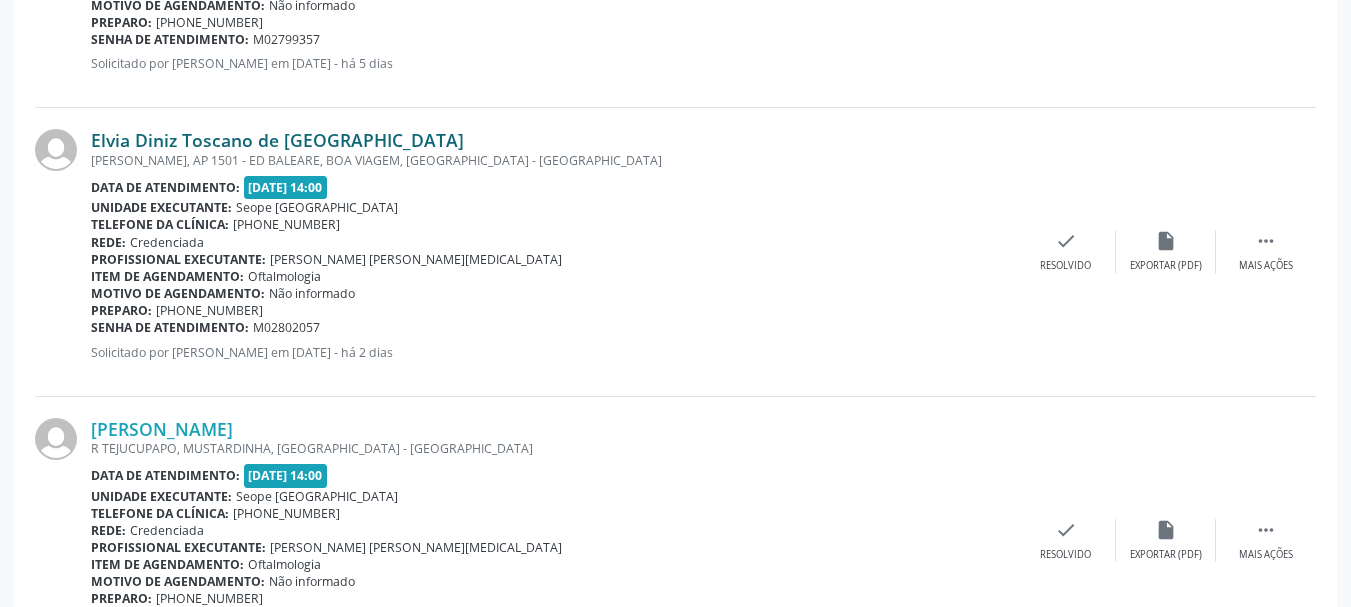 click on "Elvia Diniz Toscano de [GEOGRAPHIC_DATA]" at bounding box center [277, 140] 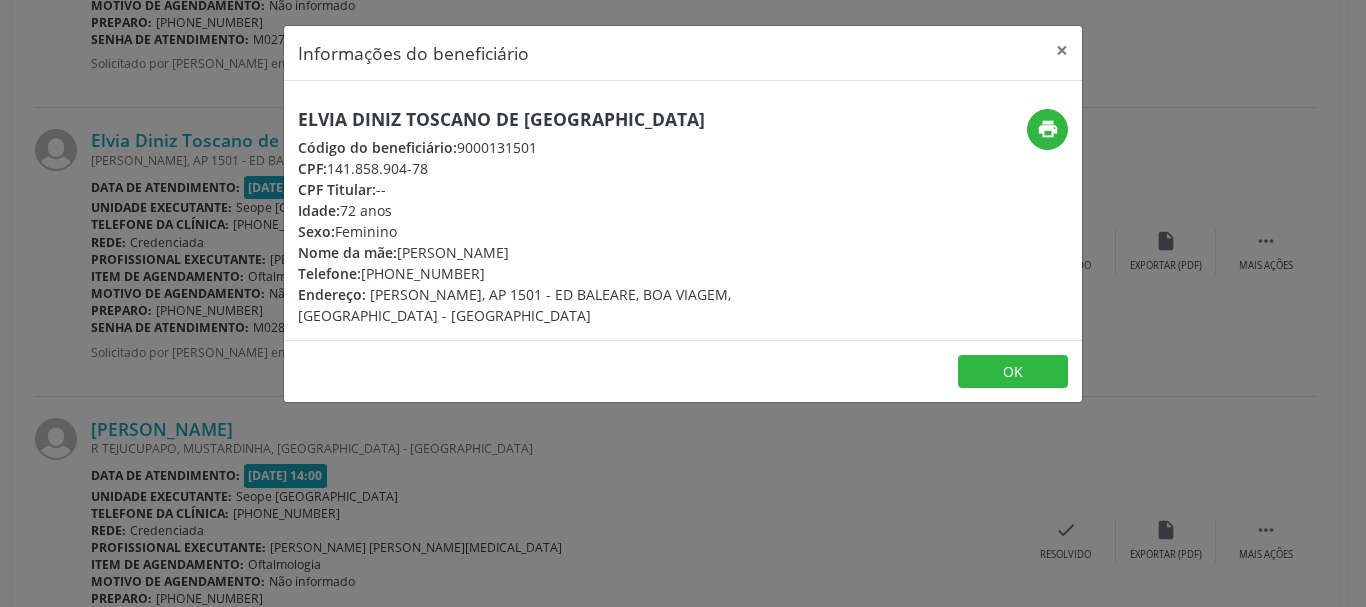 drag, startPoint x: 299, startPoint y: 169, endPoint x: 446, endPoint y: 166, distance: 147.03061 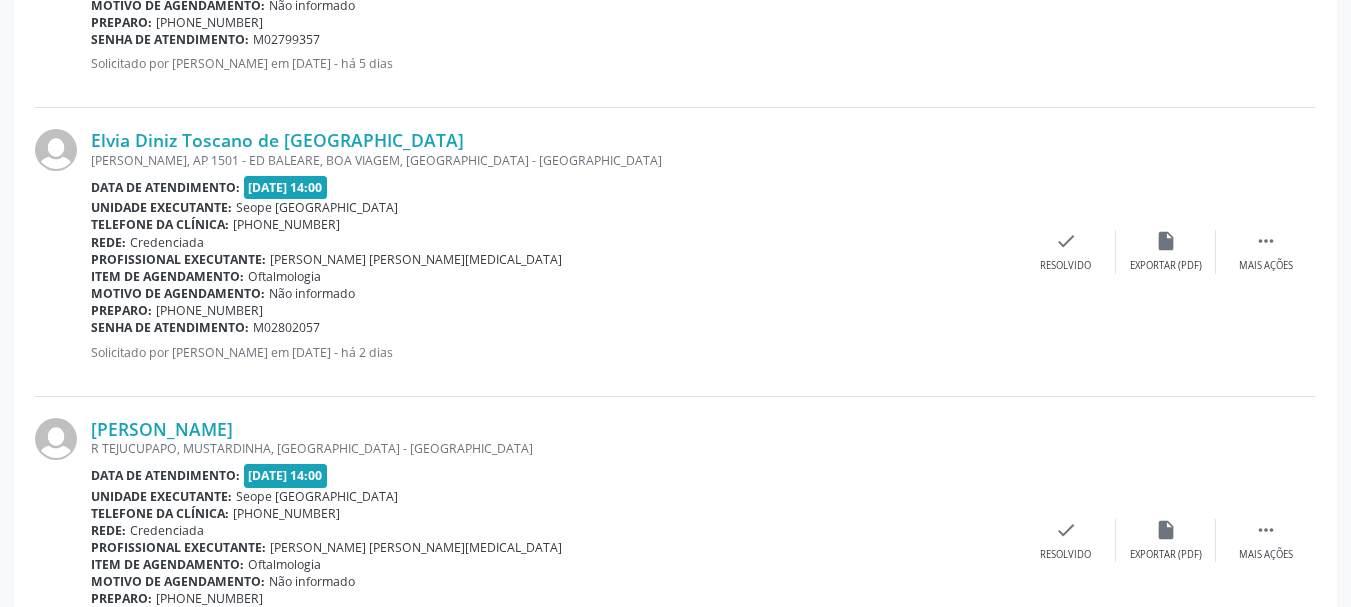 drag, startPoint x: 92, startPoint y: 314, endPoint x: 309, endPoint y: 329, distance: 217.51782 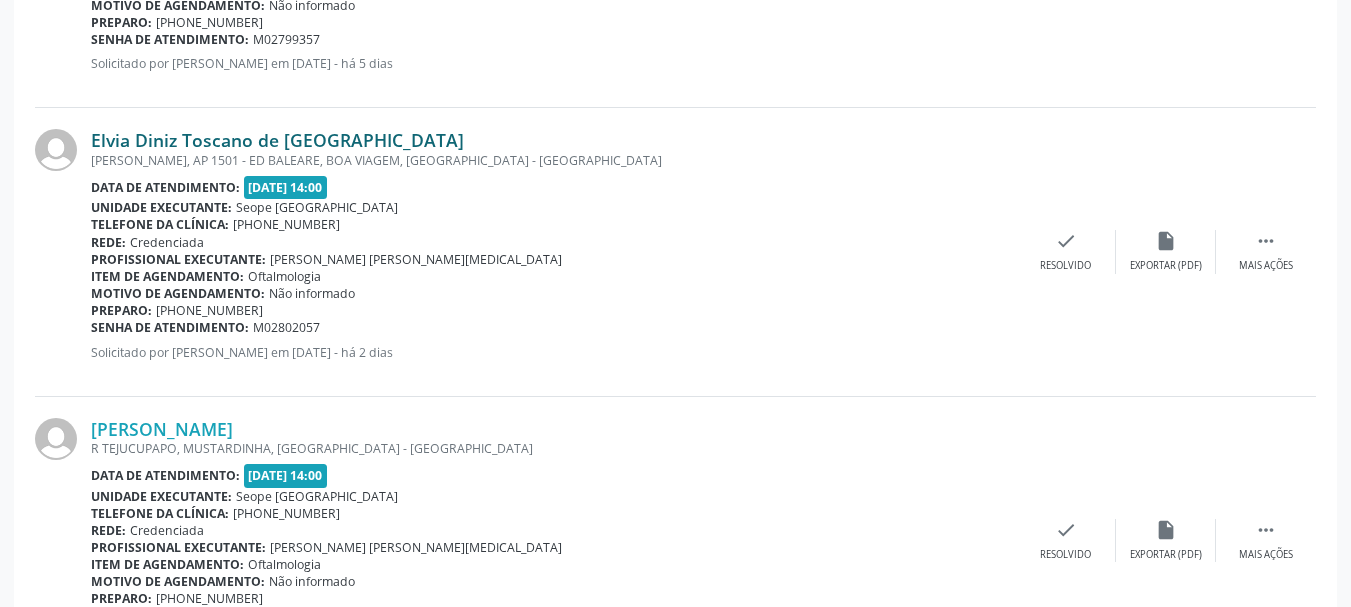 click on "Elvia Diniz Toscano de [GEOGRAPHIC_DATA]" at bounding box center (277, 140) 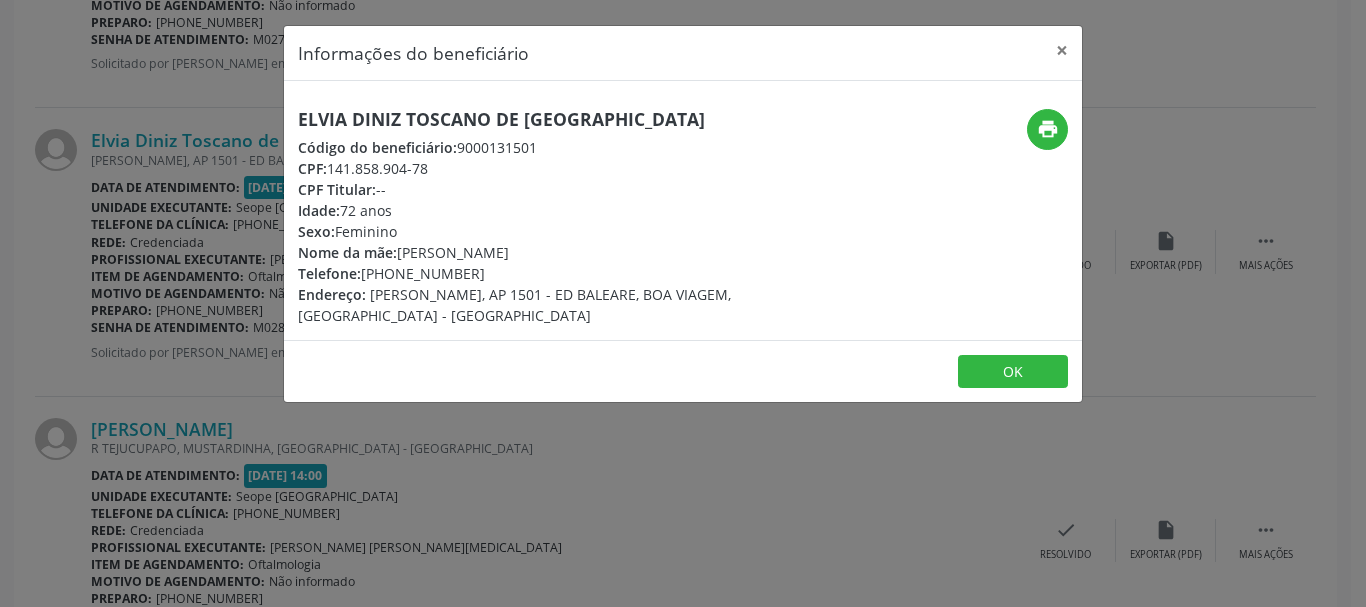 drag, startPoint x: 367, startPoint y: 278, endPoint x: 451, endPoint y: 289, distance: 84.71718 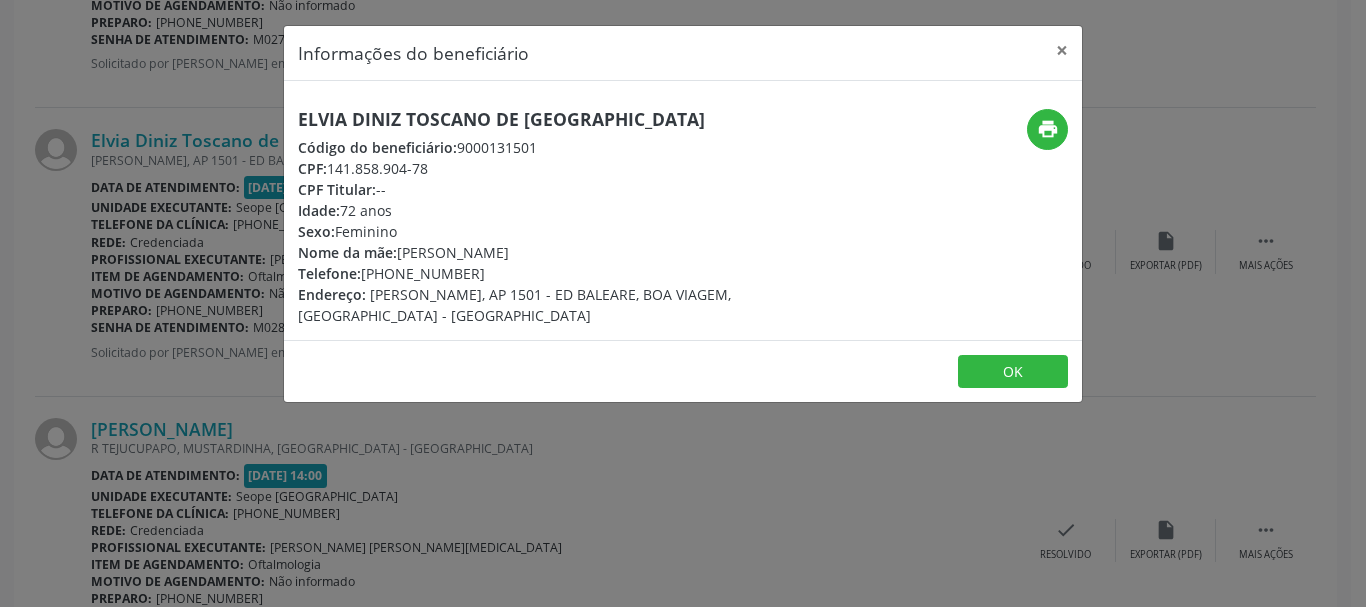 click on "Informações do beneficiário ×
Elvia Diniz Toscano de [GEOGRAPHIC_DATA]
Código do beneficiário:
9000131501
CPF:
141.858.904-78
CPF Titular:
--
Idade:
72 anos
Sexo:
[GEOGRAPHIC_DATA]
Nome da mãe:
[PERSON_NAME]
Telefone:
[PHONE_NUMBER]
Endereço:
[PERSON_NAME], AP 1501 - ED BALEARE, BOA VIAGEM, [GEOGRAPHIC_DATA] - PE
print OK" at bounding box center (683, 303) 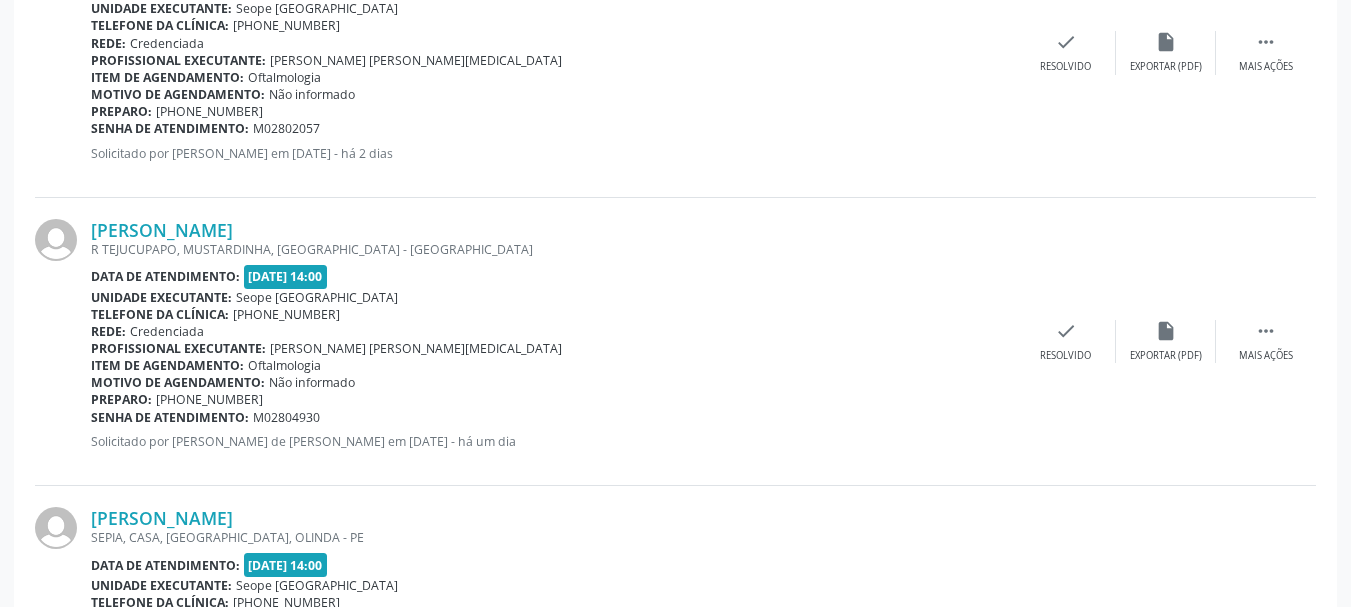 scroll, scrollTop: 2133, scrollLeft: 0, axis: vertical 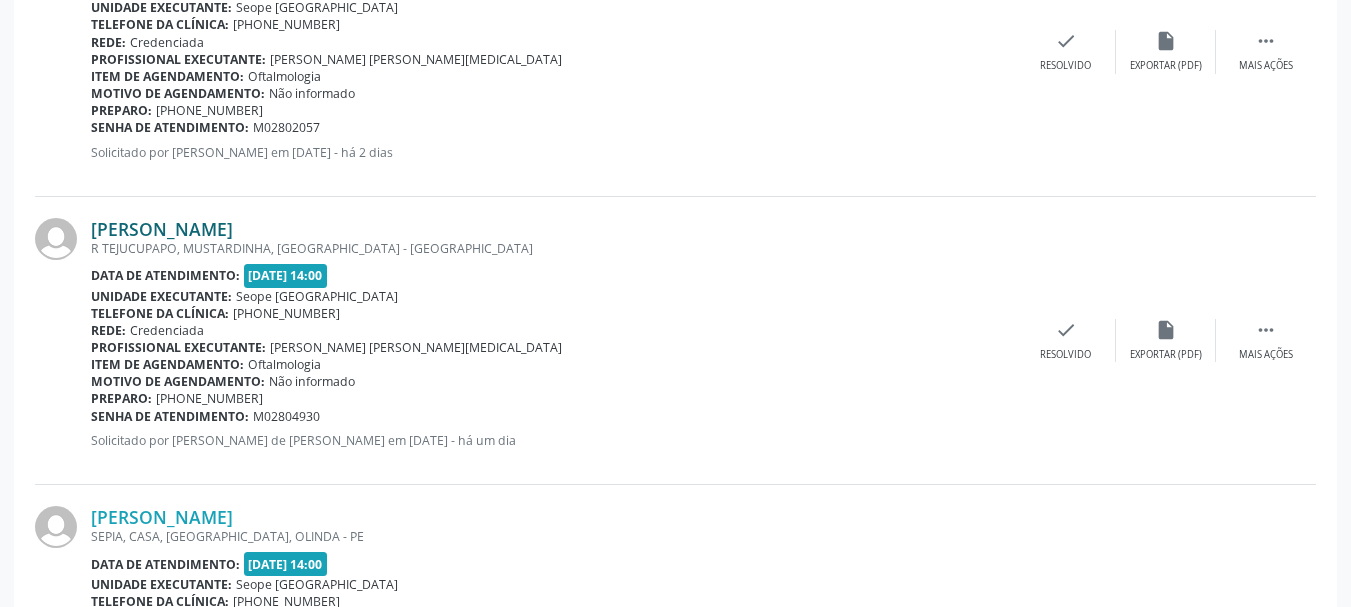 click on "[PERSON_NAME]" at bounding box center (162, 229) 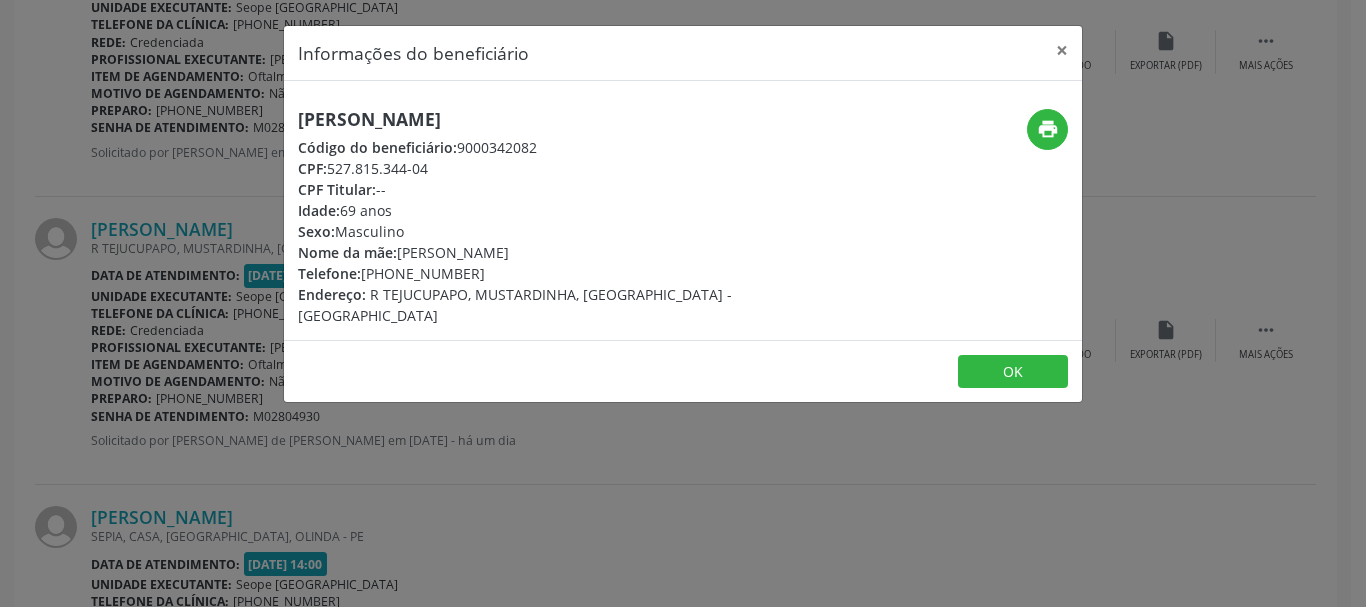 drag, startPoint x: 300, startPoint y: 117, endPoint x: 558, endPoint y: 124, distance: 258.09494 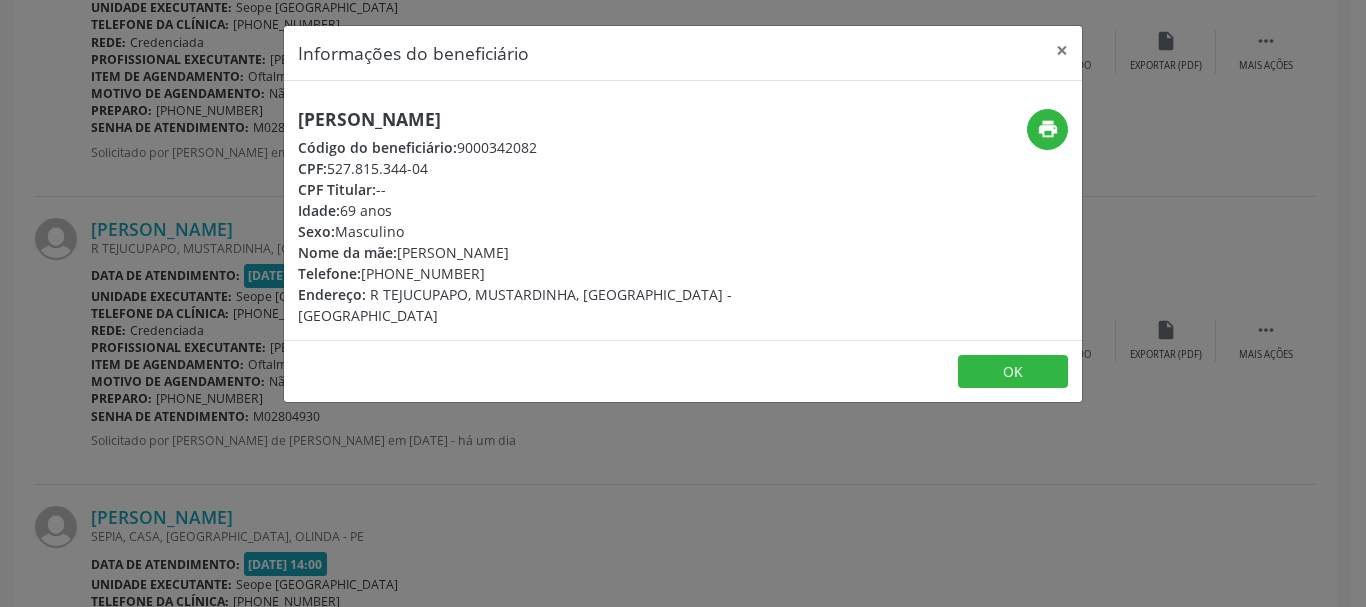 drag, startPoint x: 300, startPoint y: 168, endPoint x: 454, endPoint y: 174, distance: 154.11684 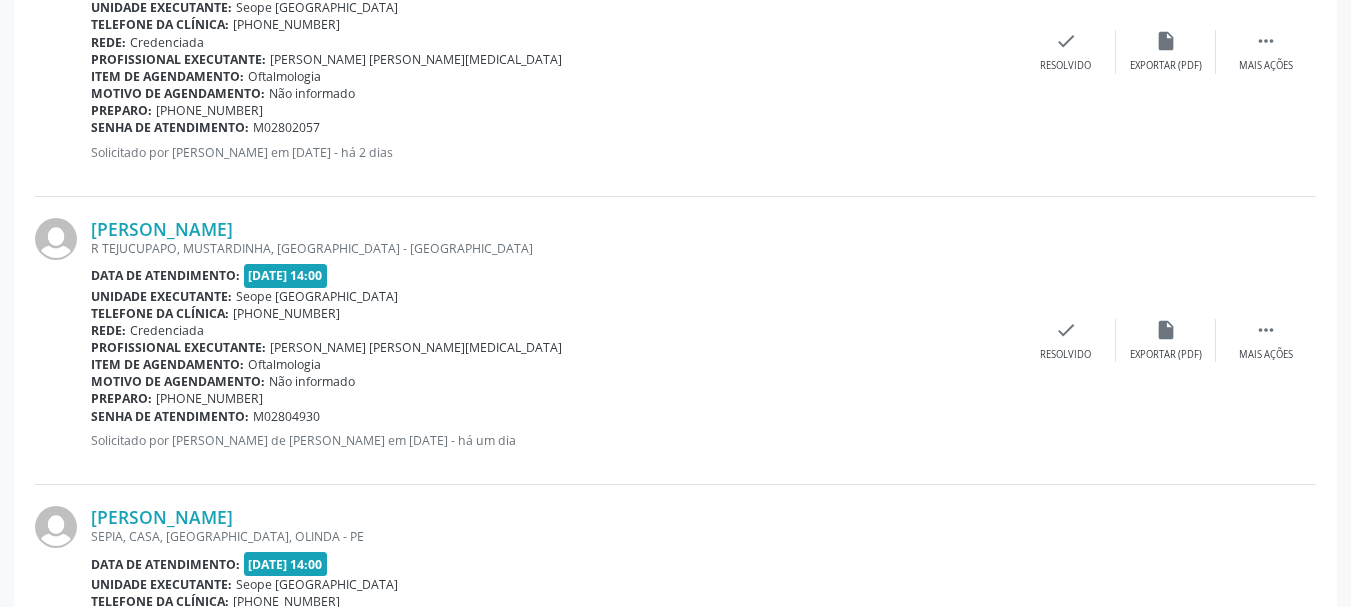 drag, startPoint x: 94, startPoint y: 398, endPoint x: 354, endPoint y: 417, distance: 260.6933 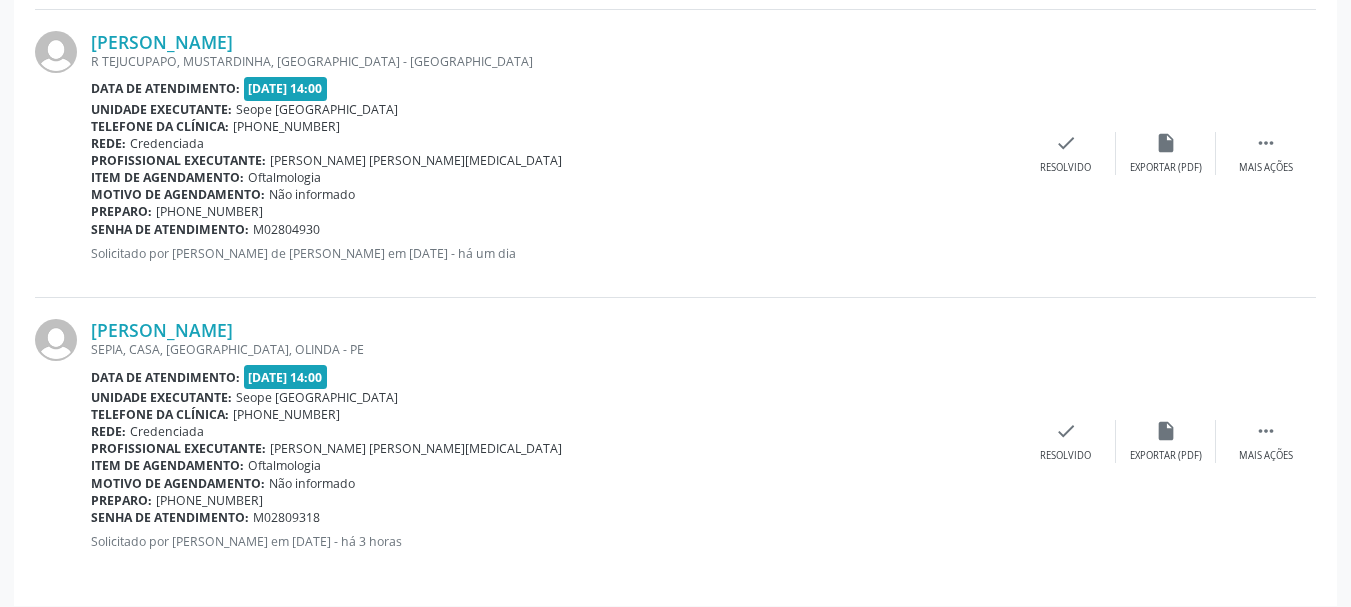 scroll, scrollTop: 2333, scrollLeft: 0, axis: vertical 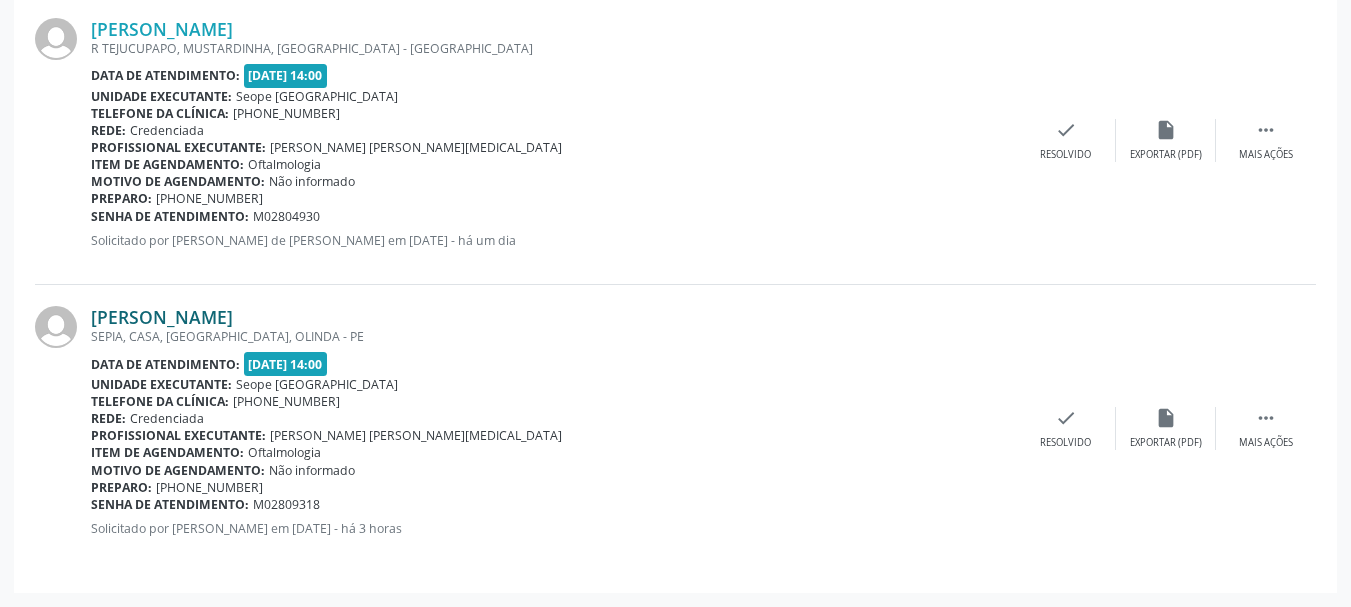click on "[PERSON_NAME]" at bounding box center [162, 317] 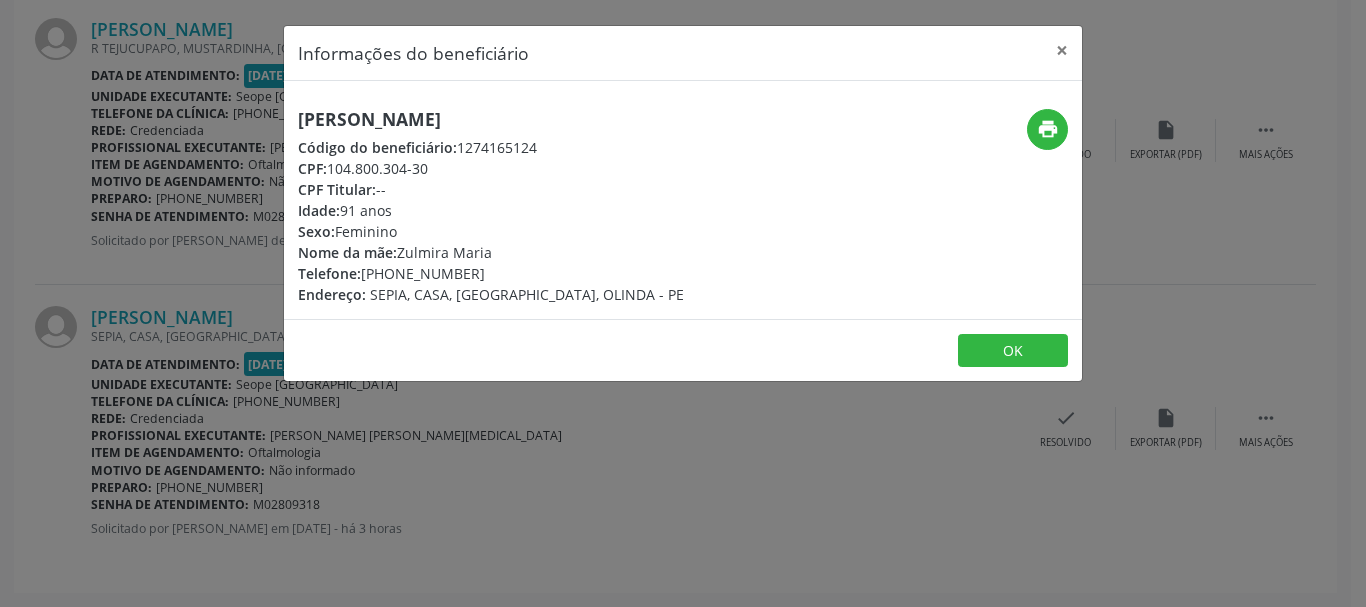 drag, startPoint x: 301, startPoint y: 119, endPoint x: 555, endPoint y: 126, distance: 254.09644 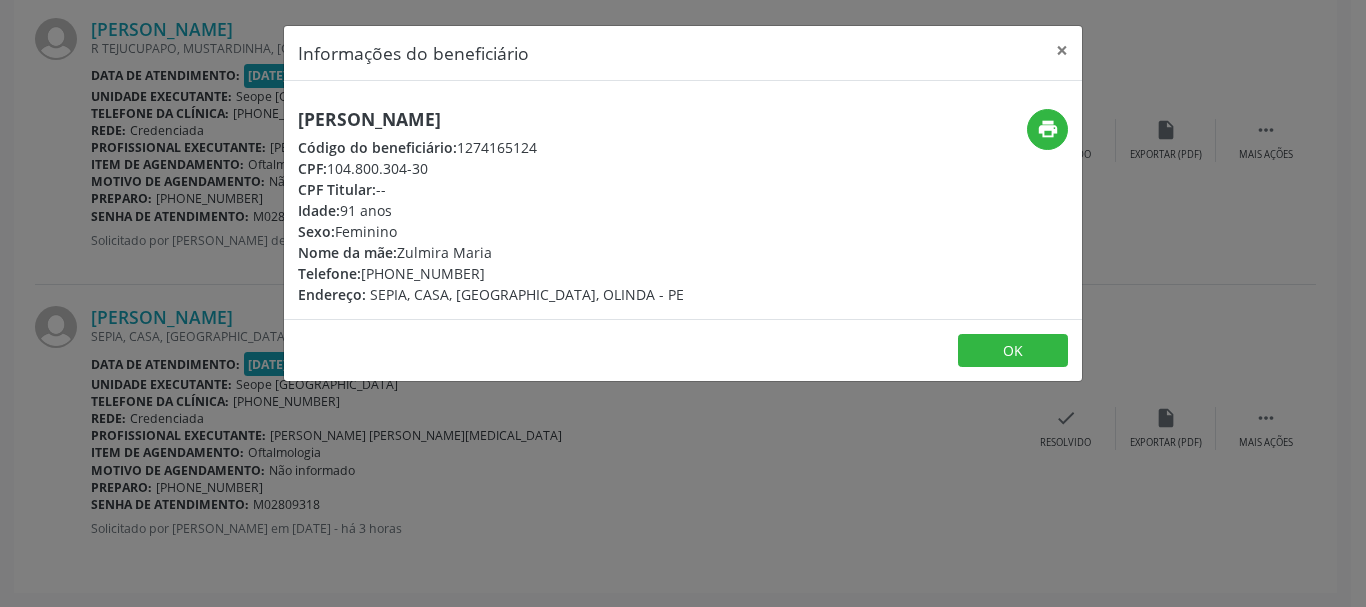 drag, startPoint x: 599, startPoint y: 473, endPoint x: 600, endPoint y: 426, distance: 47.010635 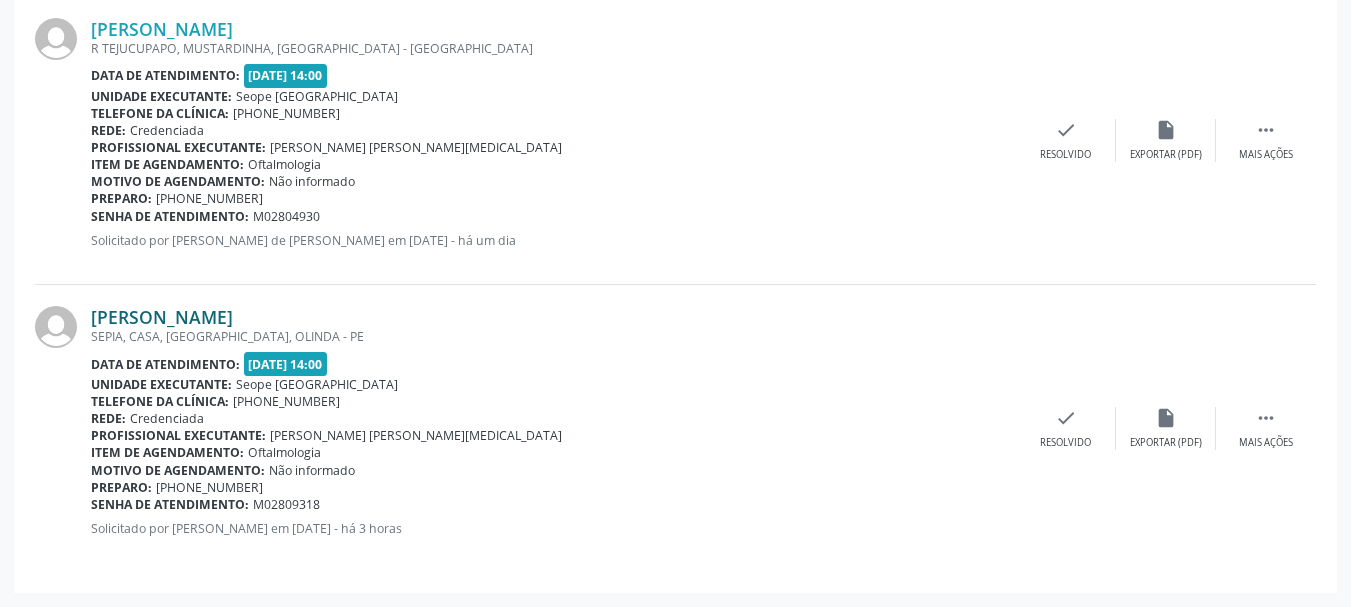 click on "[PERSON_NAME]" at bounding box center [162, 317] 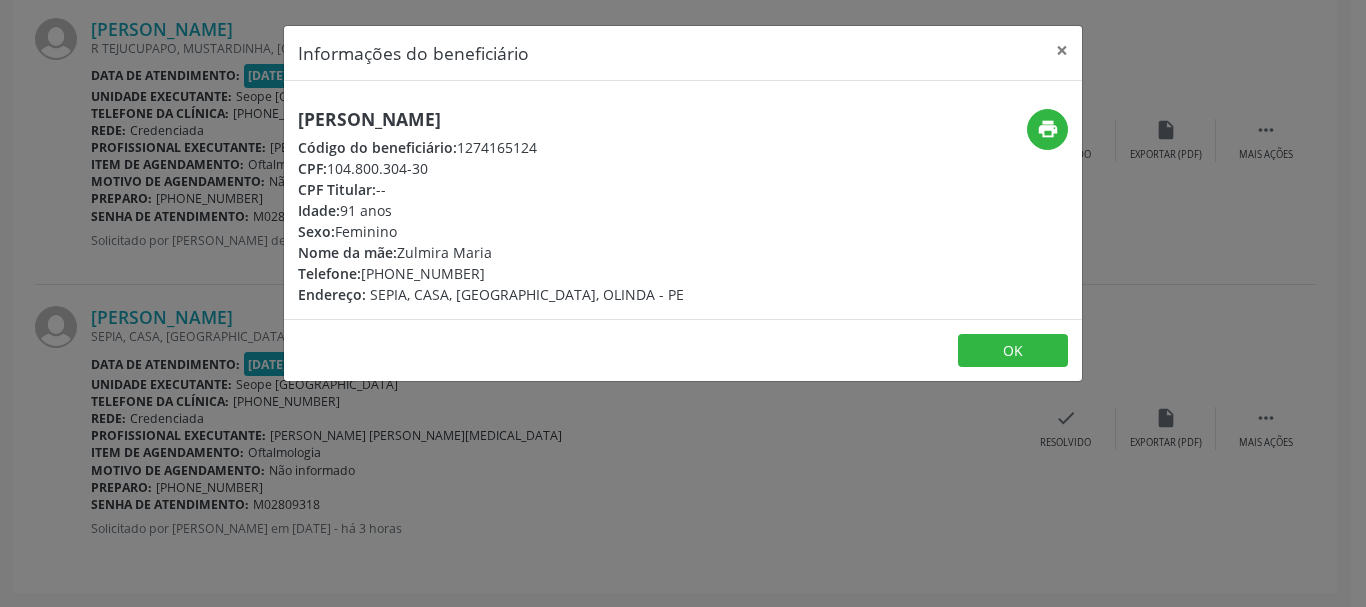 drag, startPoint x: 299, startPoint y: 273, endPoint x: 473, endPoint y: 268, distance: 174.07182 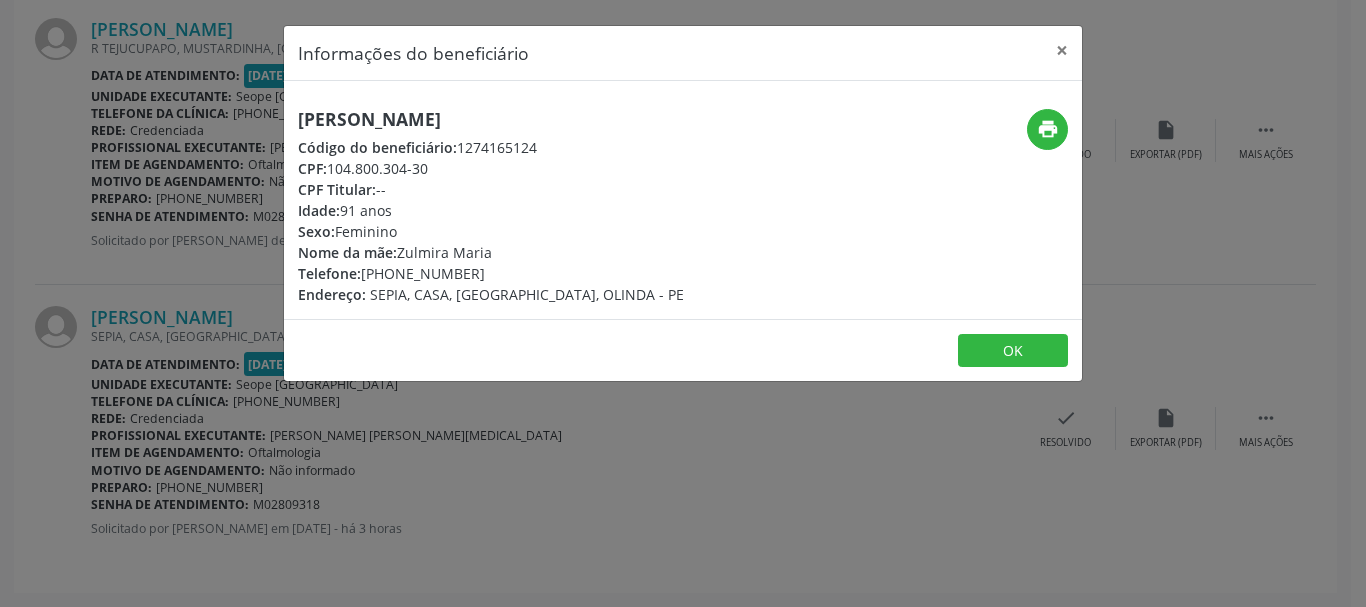 click on "Informações do beneficiário ×
[PERSON_NAME]
Código do beneficiário:
1274165124
CPF:
104.800.304-30
CPF Titular:
--
Idade:
91 anos
Sexo:
[GEOGRAPHIC_DATA]
Nome da mãe:
Zulmira Maria
Telefone:
[PHONE_NUMBER]
Endereço:
SEPIA, CASA, [GEOGRAPHIC_DATA], OLINDA - PE
print OK" at bounding box center [683, 303] 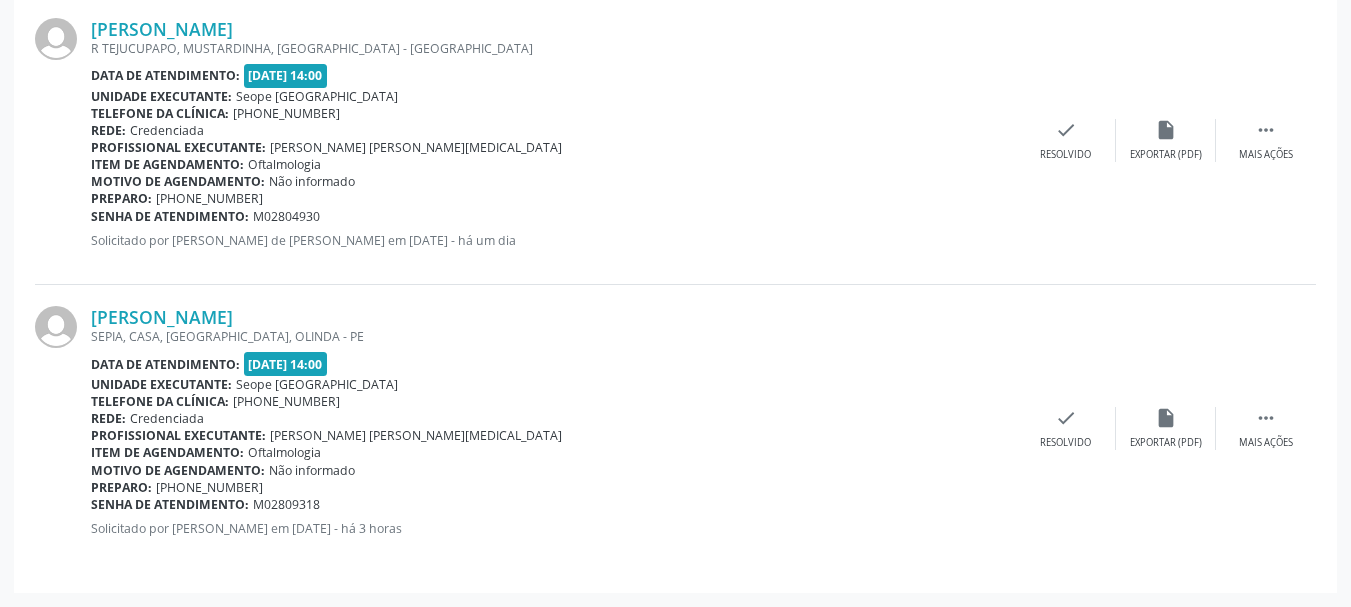drag, startPoint x: 92, startPoint y: 489, endPoint x: 318, endPoint y: 501, distance: 226.31836 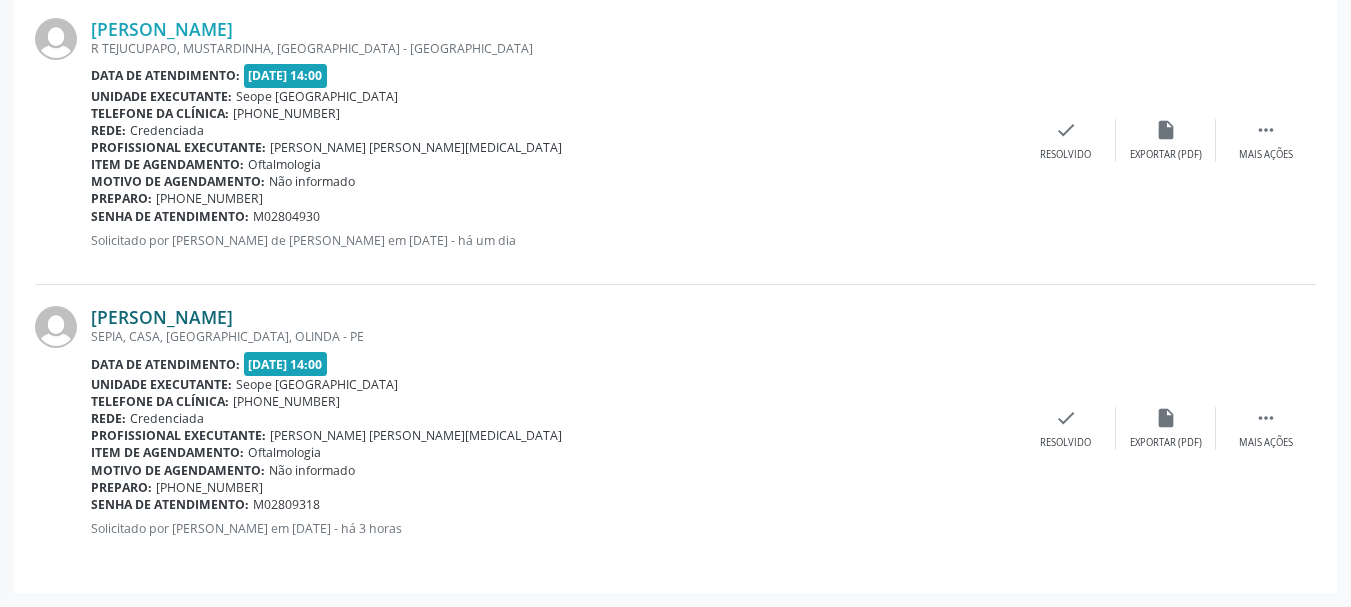 click on "[PERSON_NAME]" at bounding box center (162, 317) 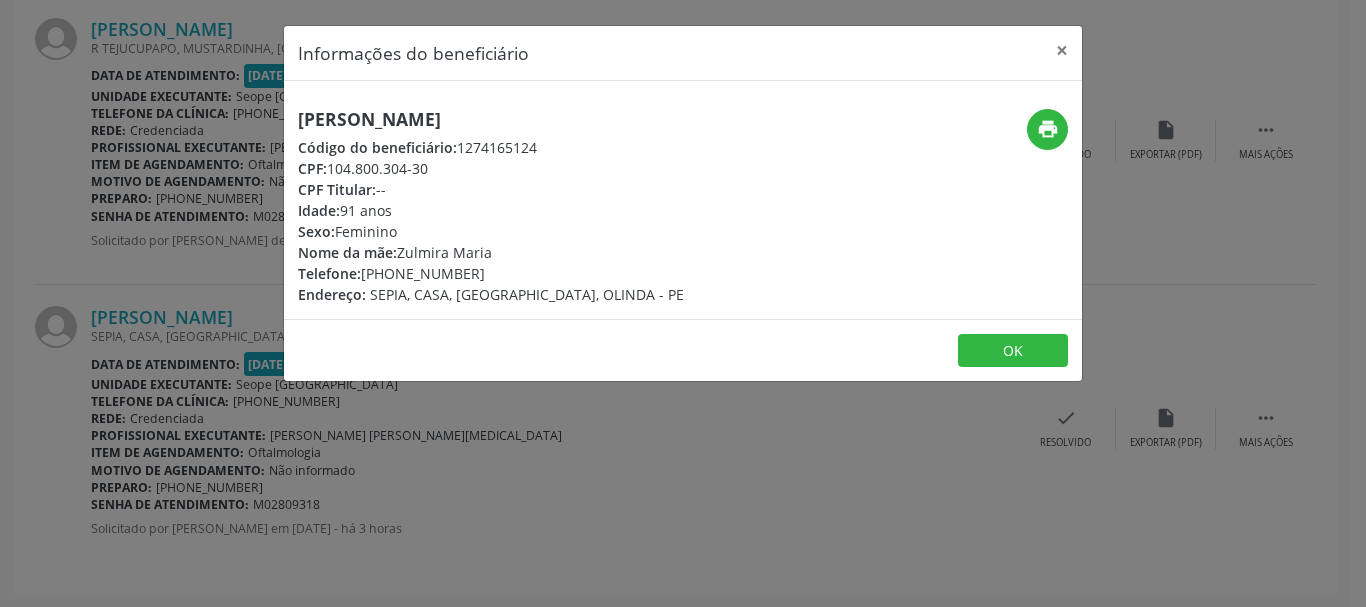 click on "Informações do beneficiário ×
[PERSON_NAME]
Código do beneficiário:
1274165124
CPF:
104.800.304-30
CPF Titular:
--
Idade:
91 anos
Sexo:
[GEOGRAPHIC_DATA]
Nome da mãe:
Zulmira Maria
Telefone:
[PHONE_NUMBER]
Endereço:
SEPIA, CASA, [GEOGRAPHIC_DATA], OLINDA - PE
print OK" at bounding box center (683, 303) 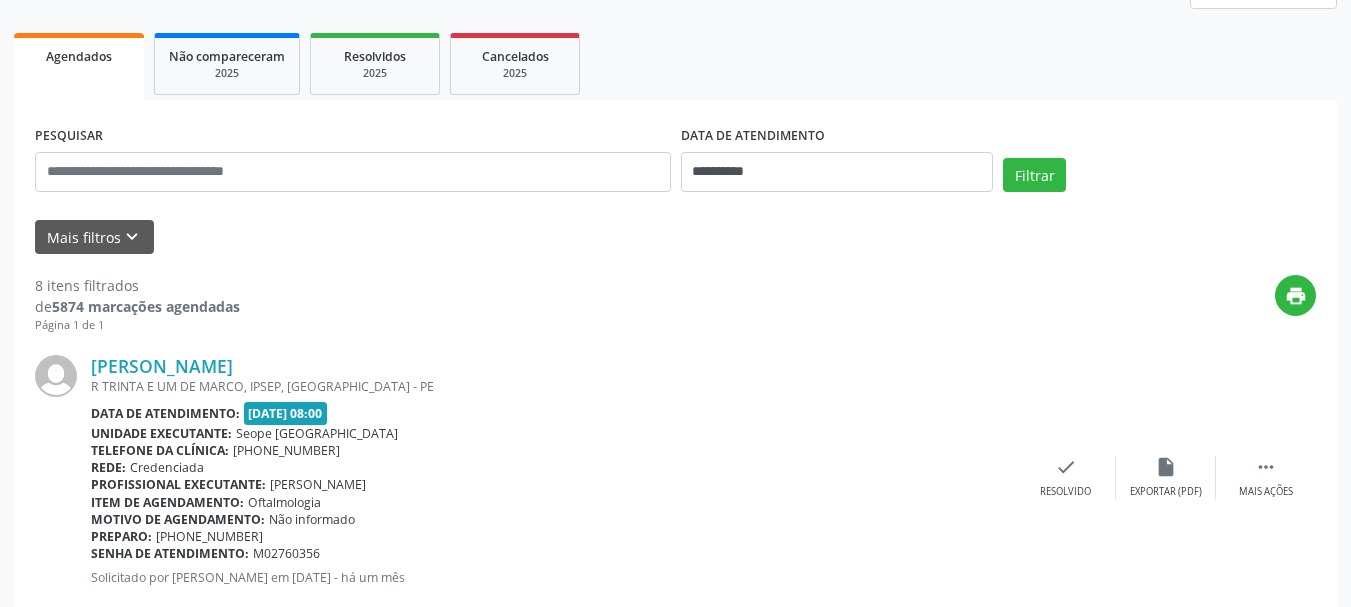 scroll, scrollTop: 133, scrollLeft: 0, axis: vertical 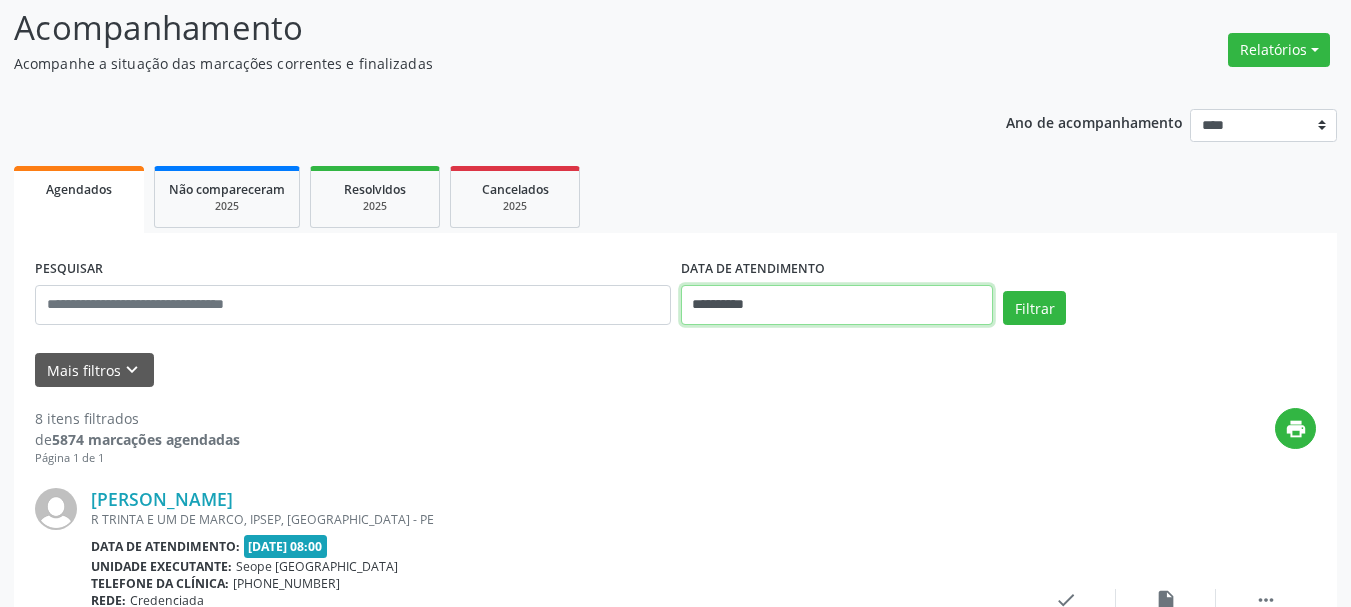 click on "**********" at bounding box center [837, 305] 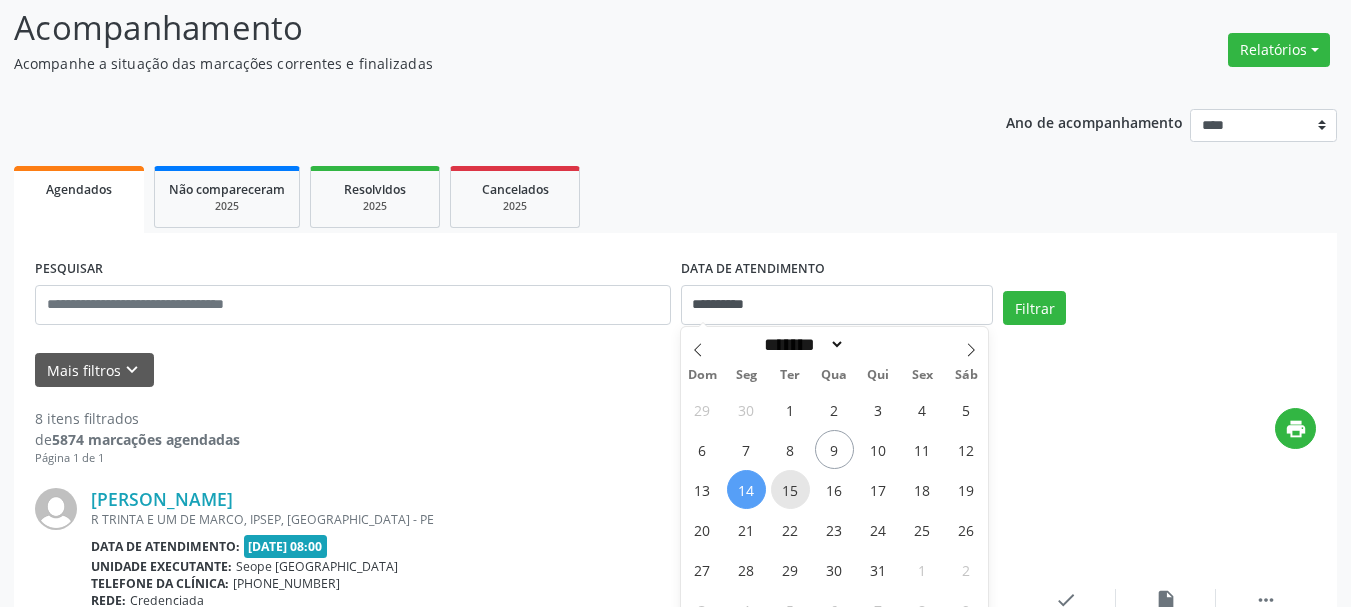 click on "15" at bounding box center [790, 489] 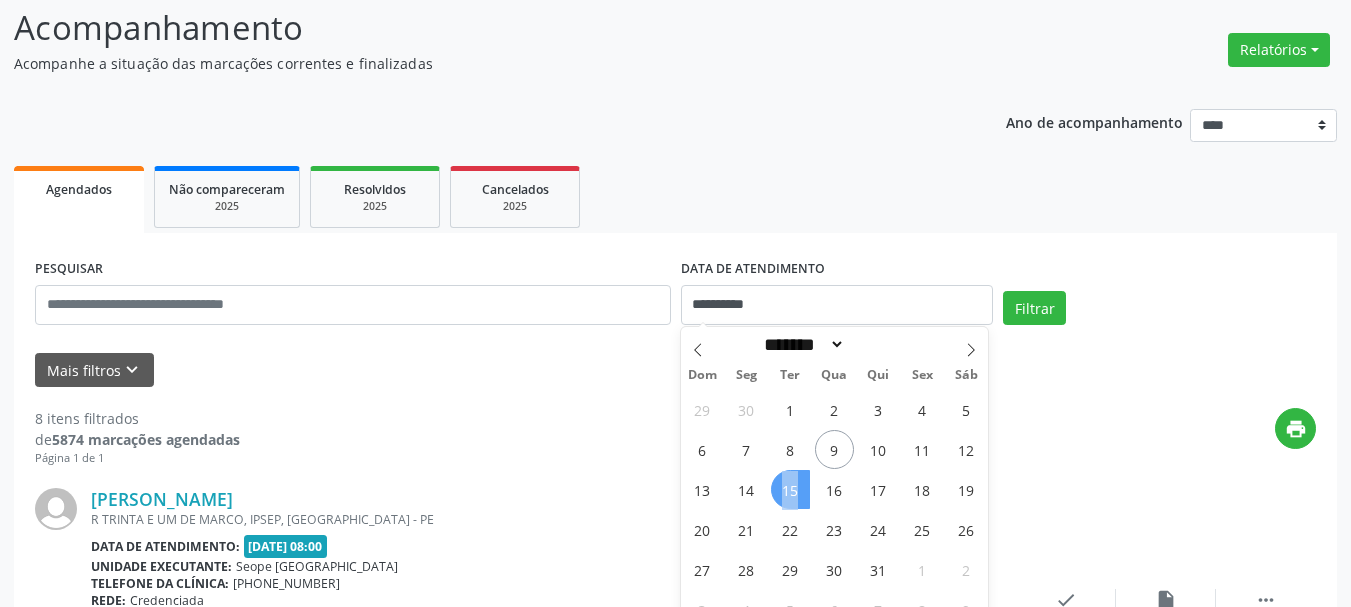 click on "15" at bounding box center [790, 489] 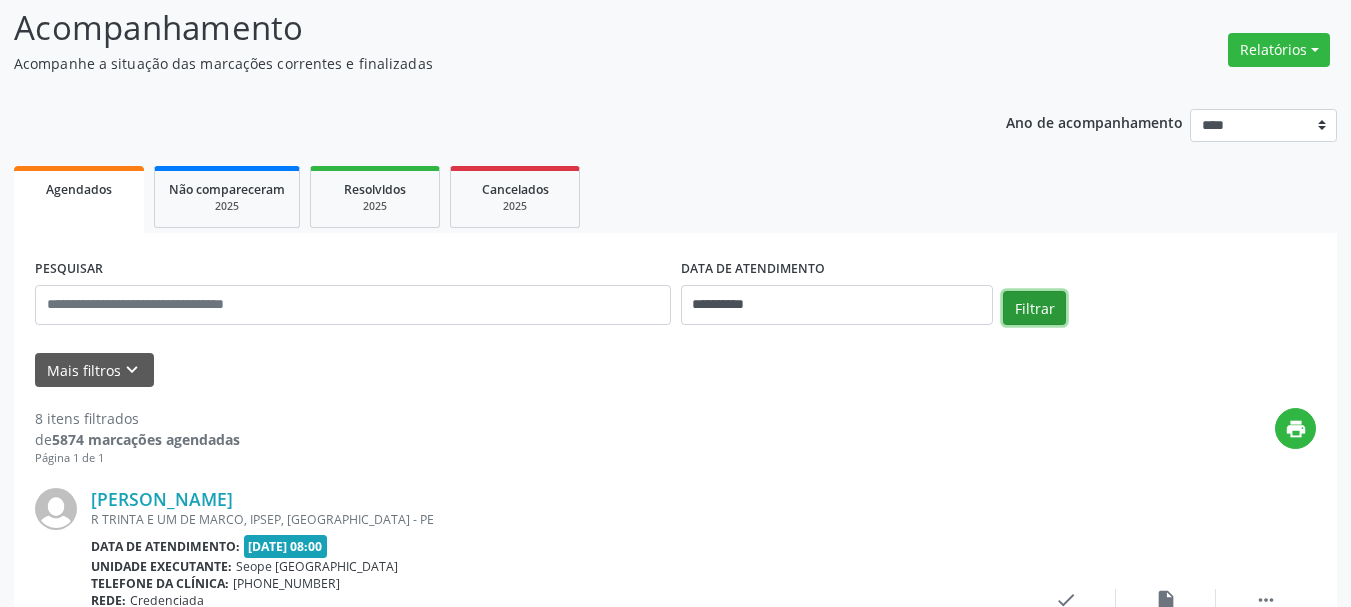 click on "Filtrar" at bounding box center [1034, 308] 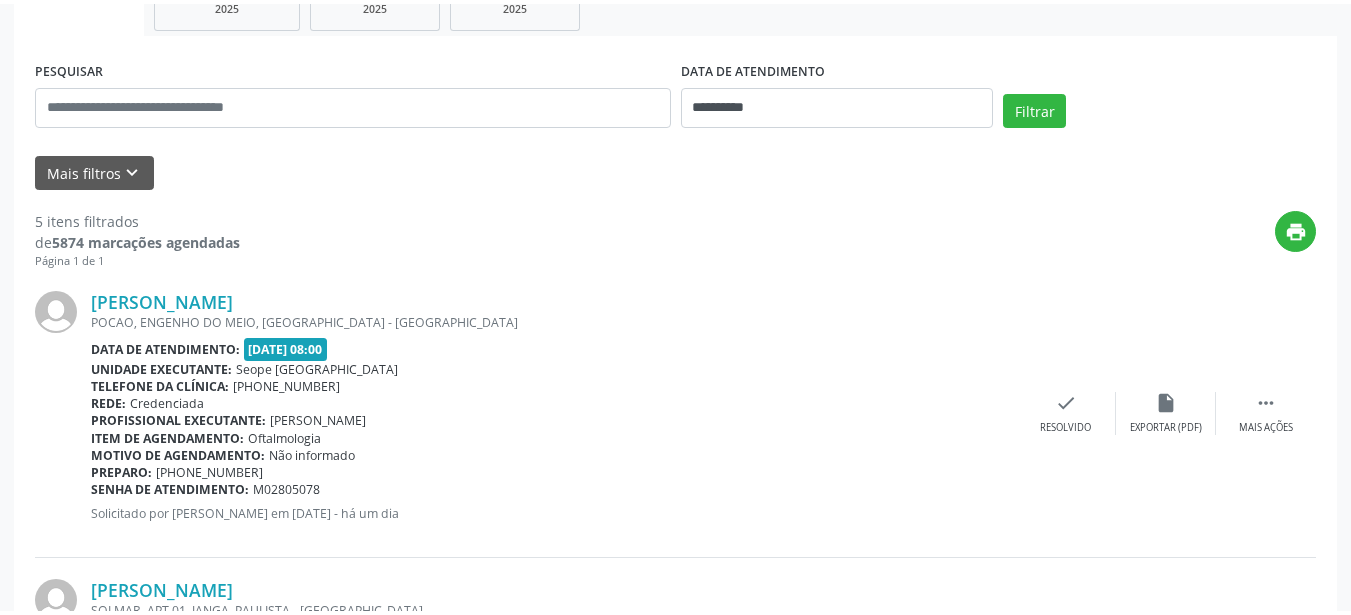 scroll, scrollTop: 368, scrollLeft: 0, axis: vertical 